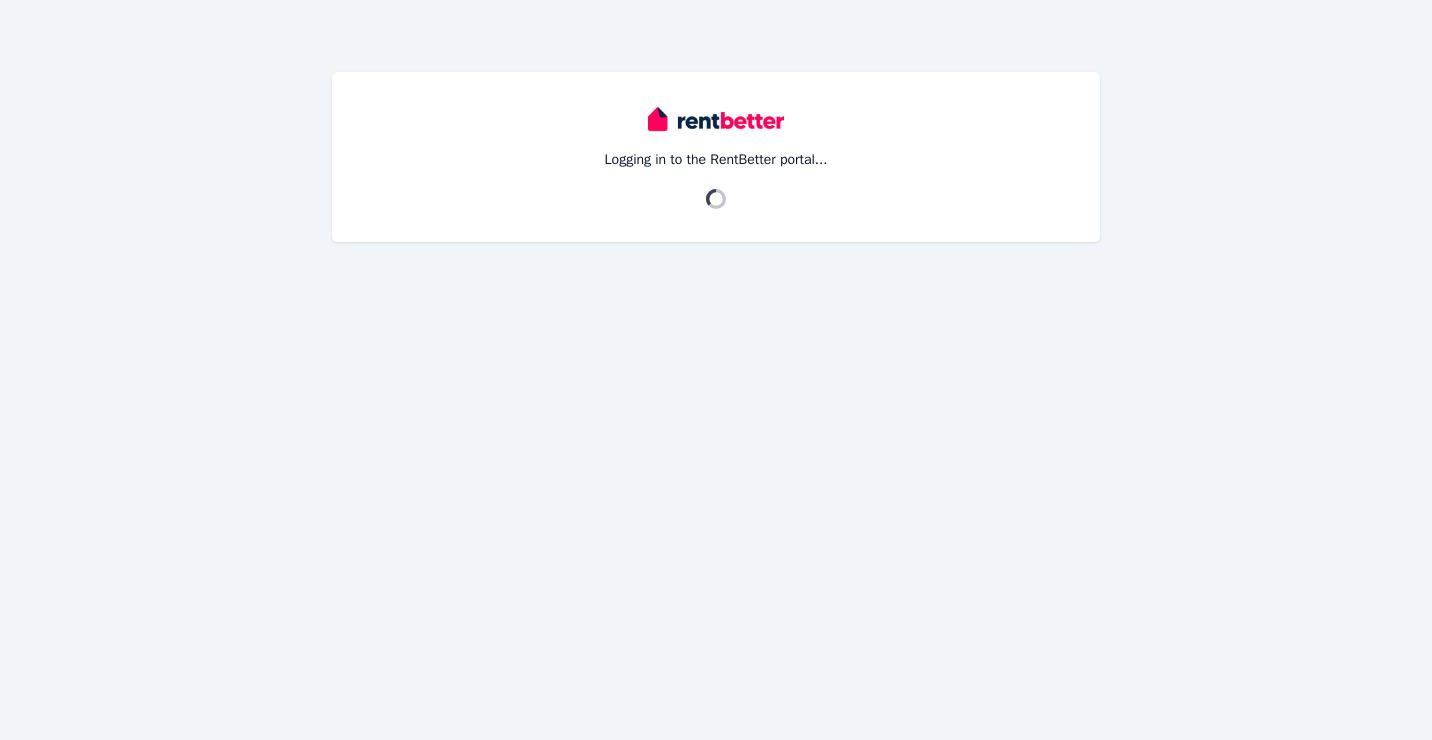 scroll, scrollTop: 0, scrollLeft: 0, axis: both 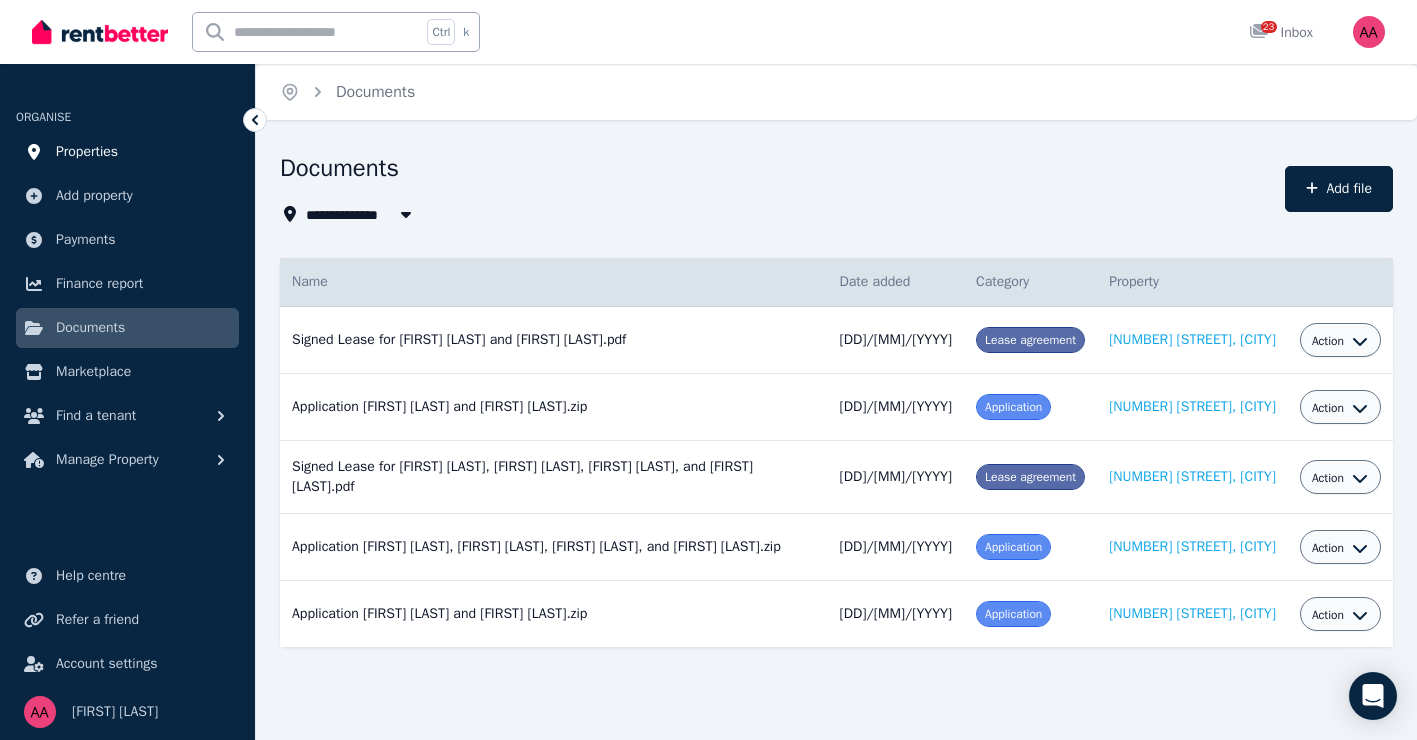 click on "Properties" at bounding box center [87, 152] 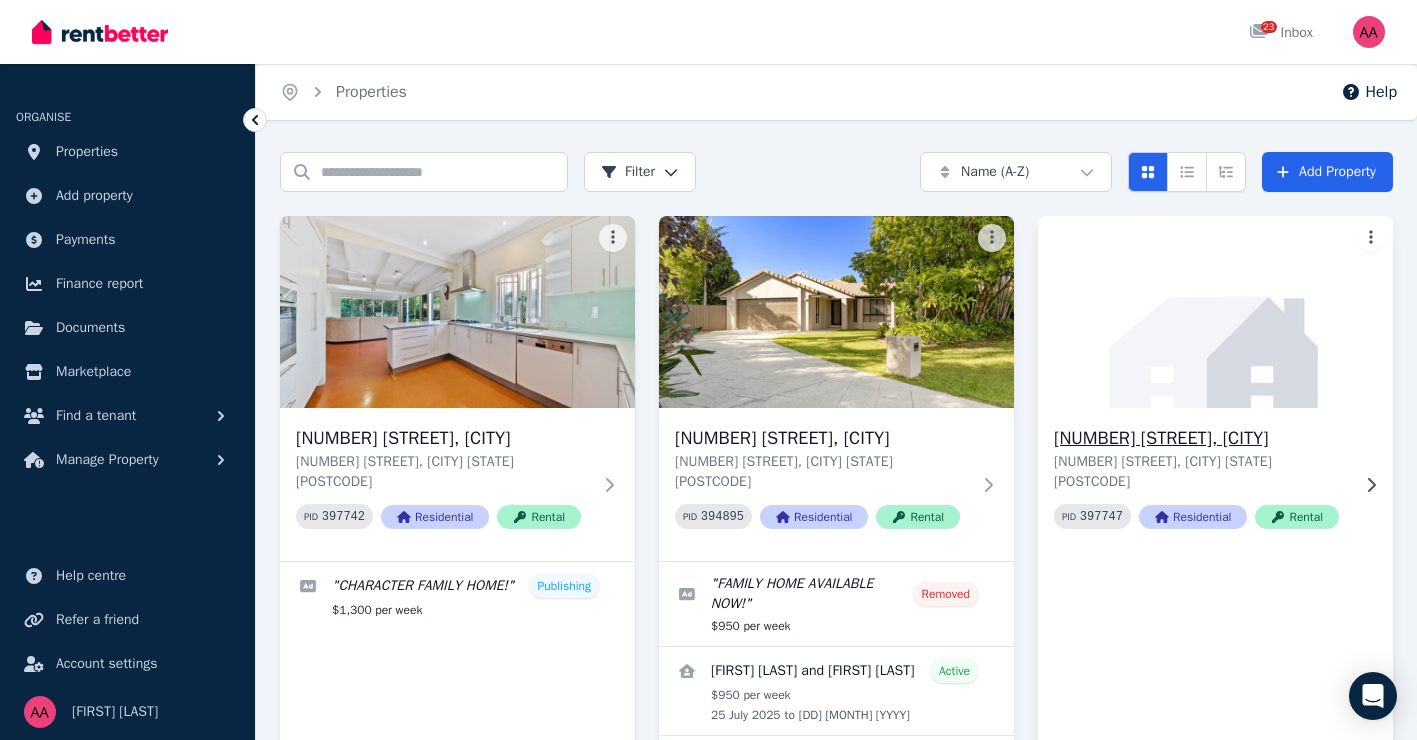 click at bounding box center (1215, 312) 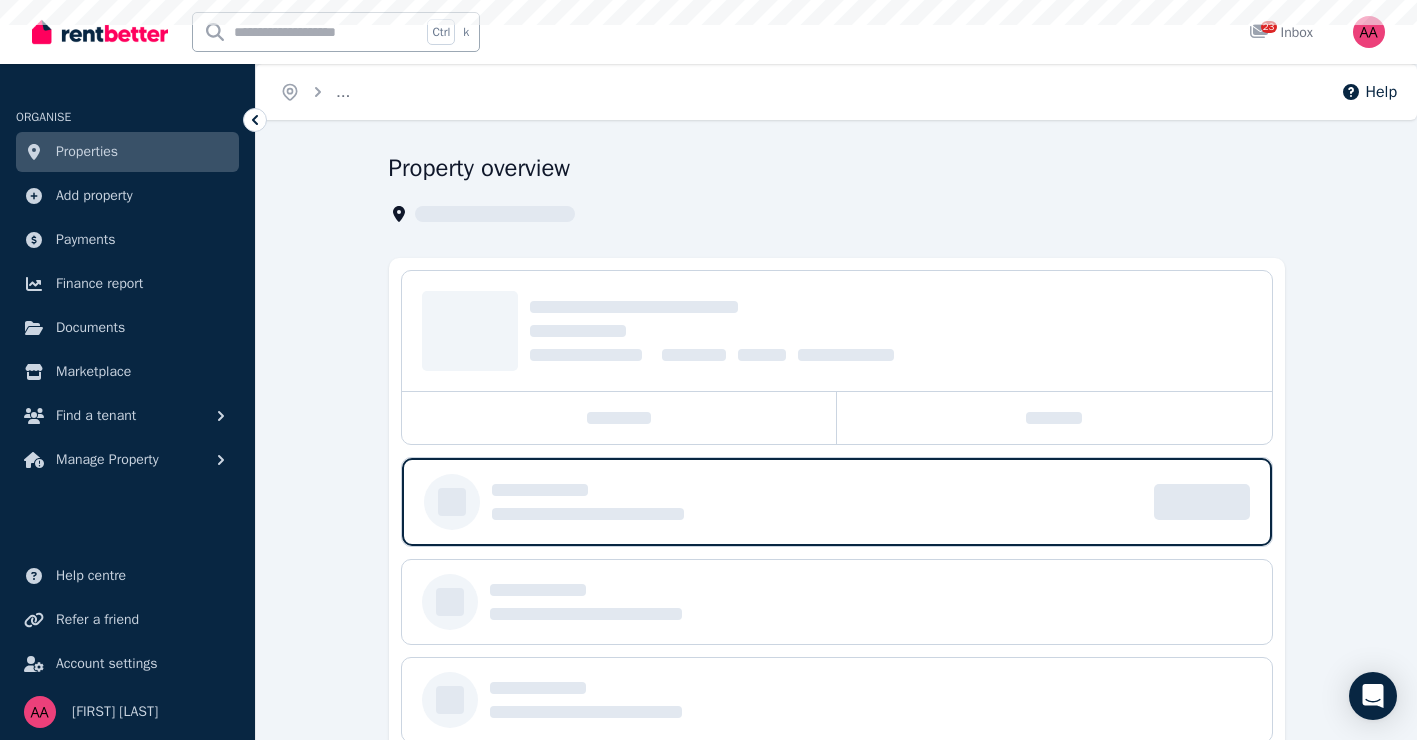 click at bounding box center [837, 331] 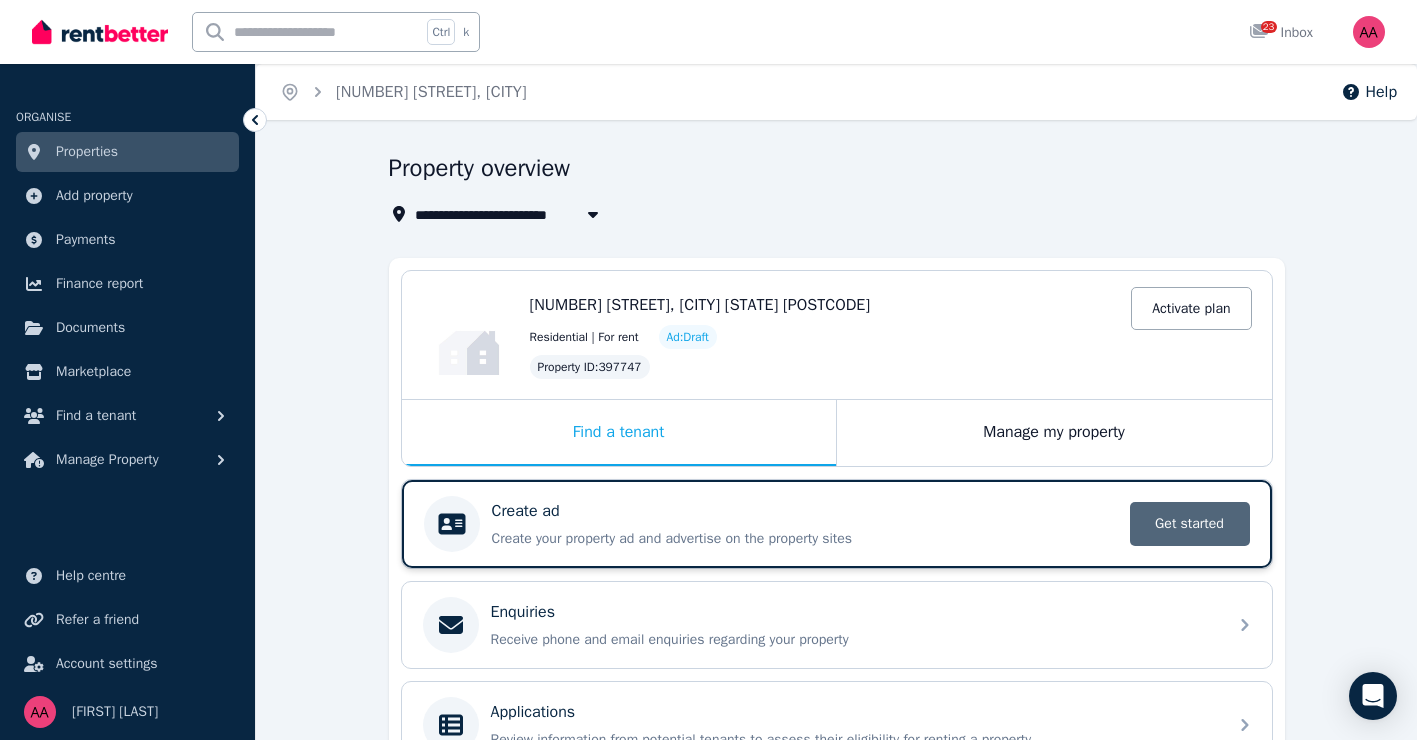click on "Get started" at bounding box center (1190, 524) 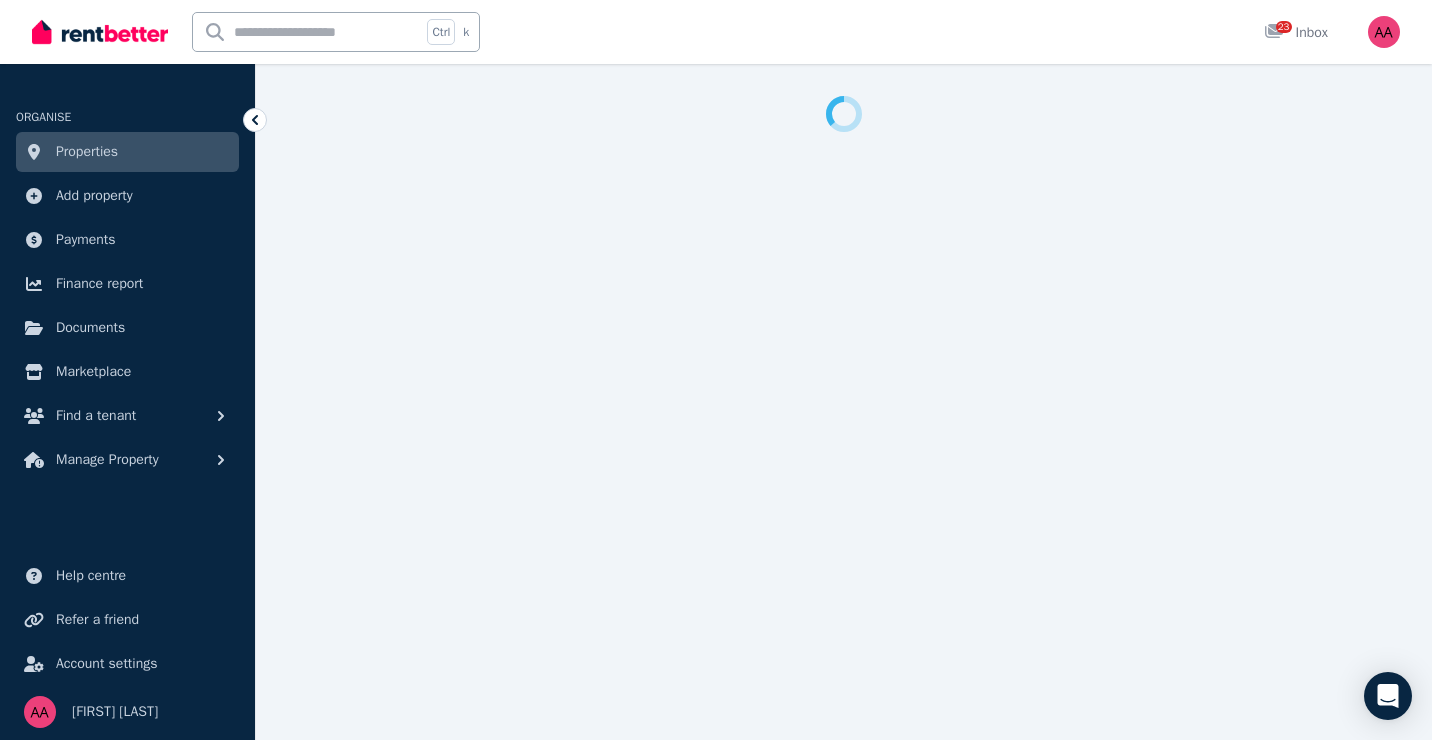 select on "***" 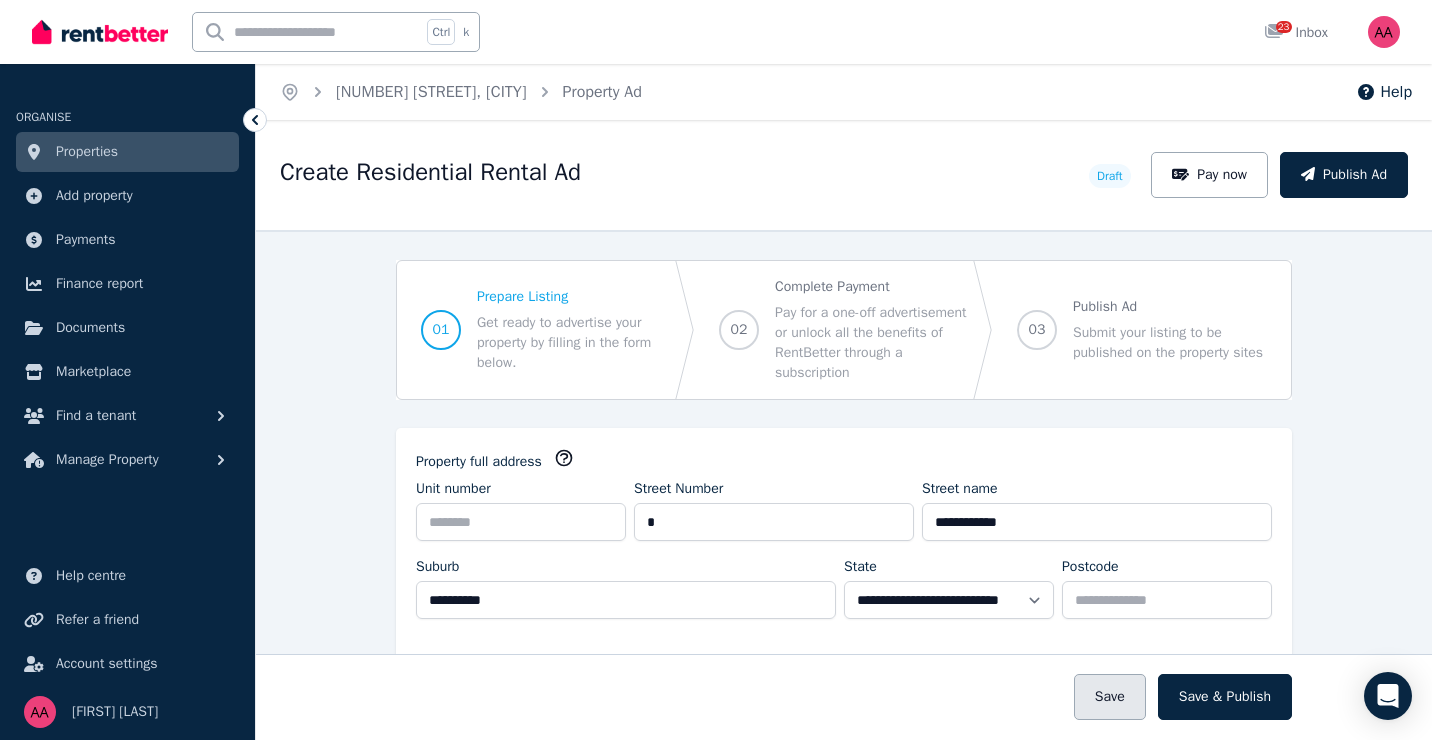click on "Save" at bounding box center [1110, 697] 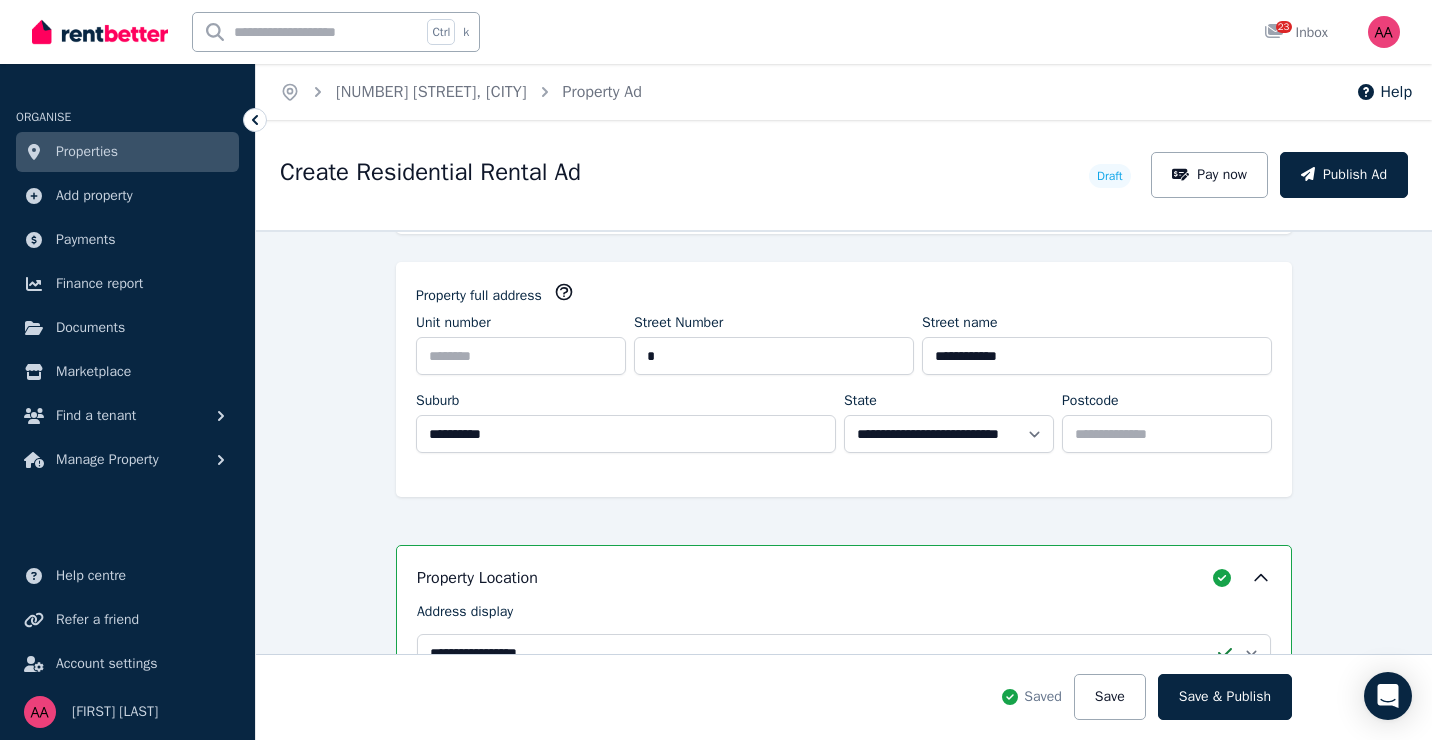 scroll, scrollTop: 400, scrollLeft: 0, axis: vertical 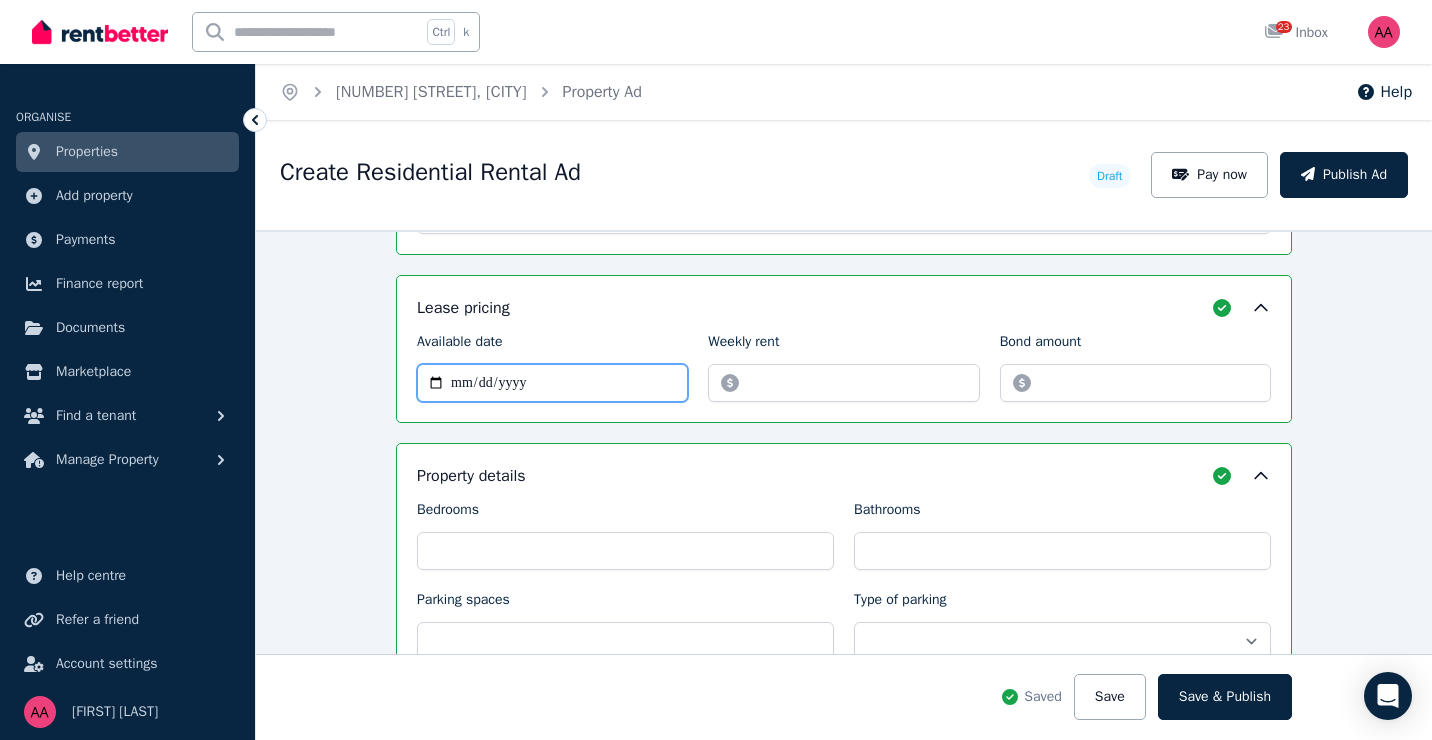 click on "Available date" at bounding box center [552, 383] 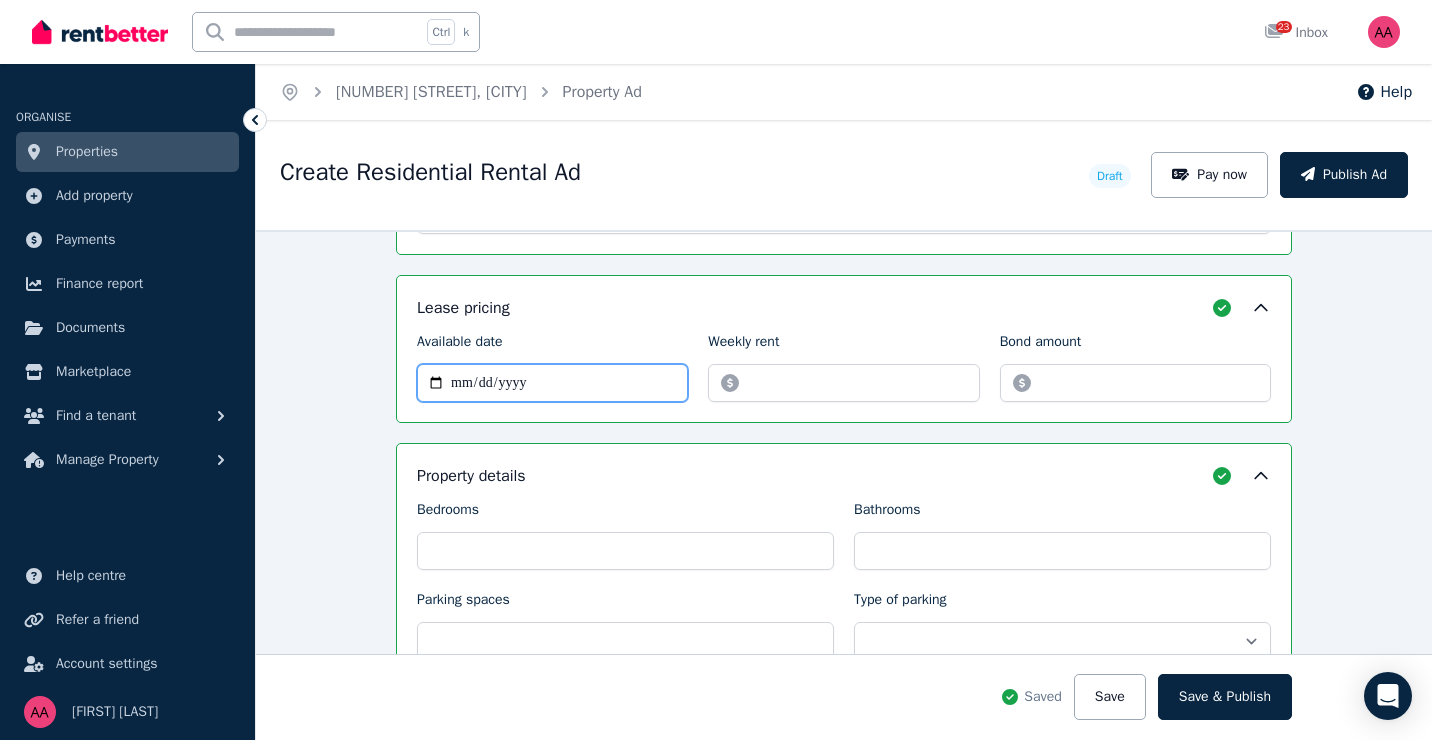 type on "**********" 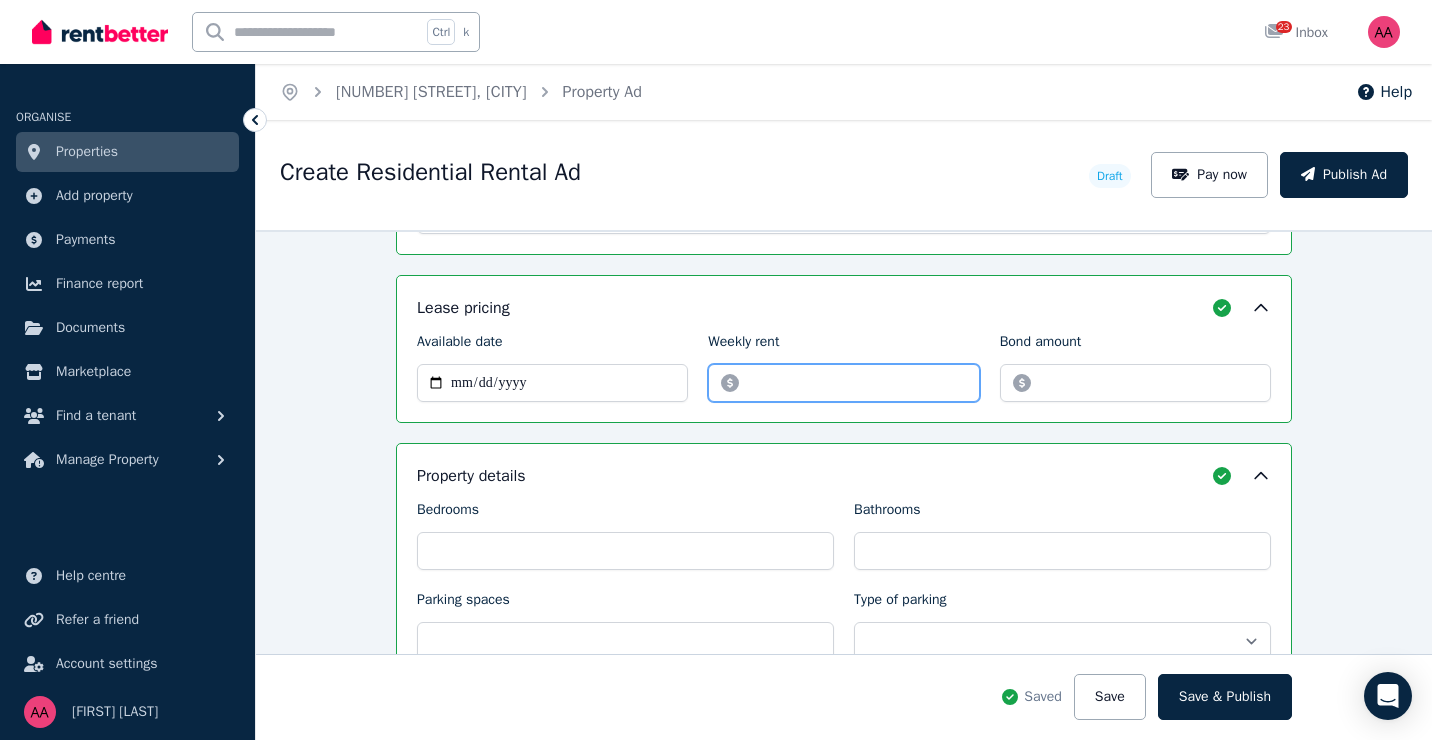 type on "****" 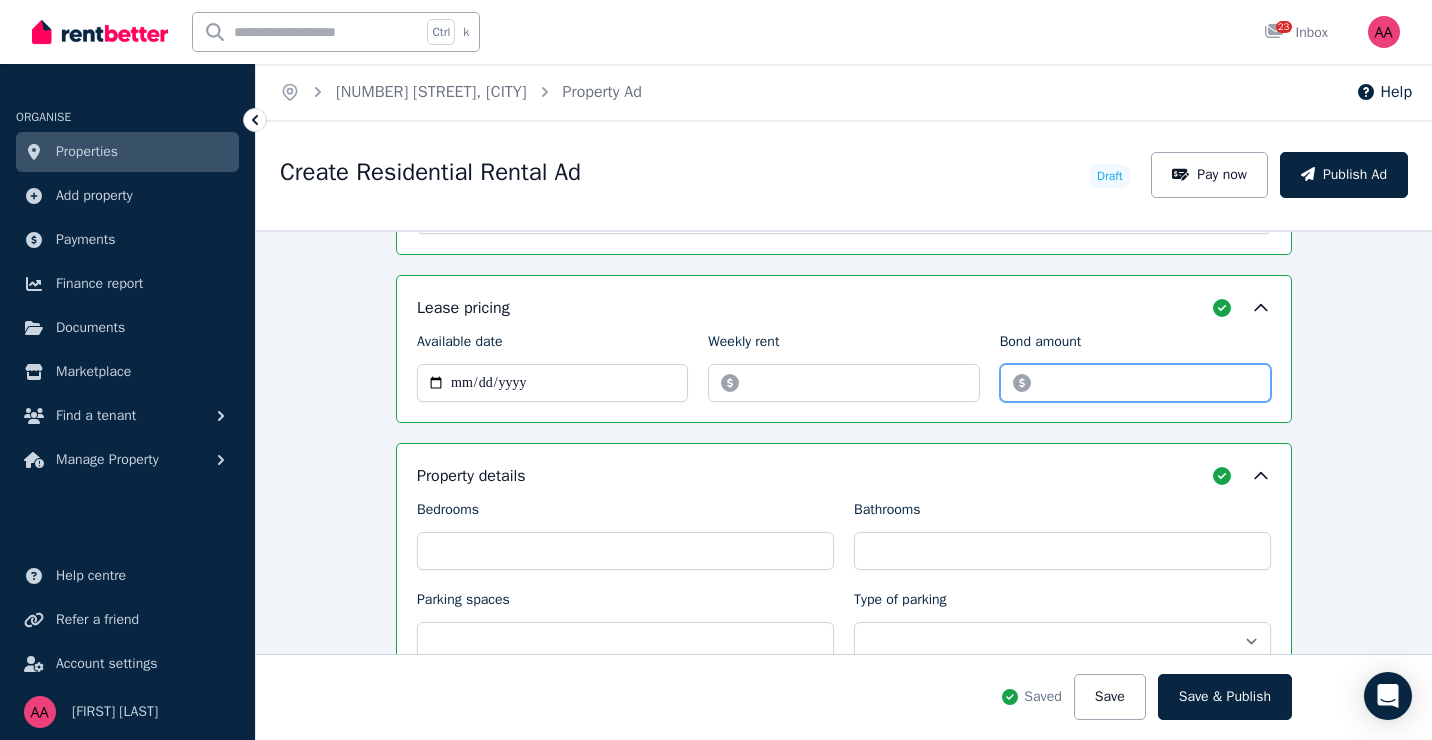 type on "****" 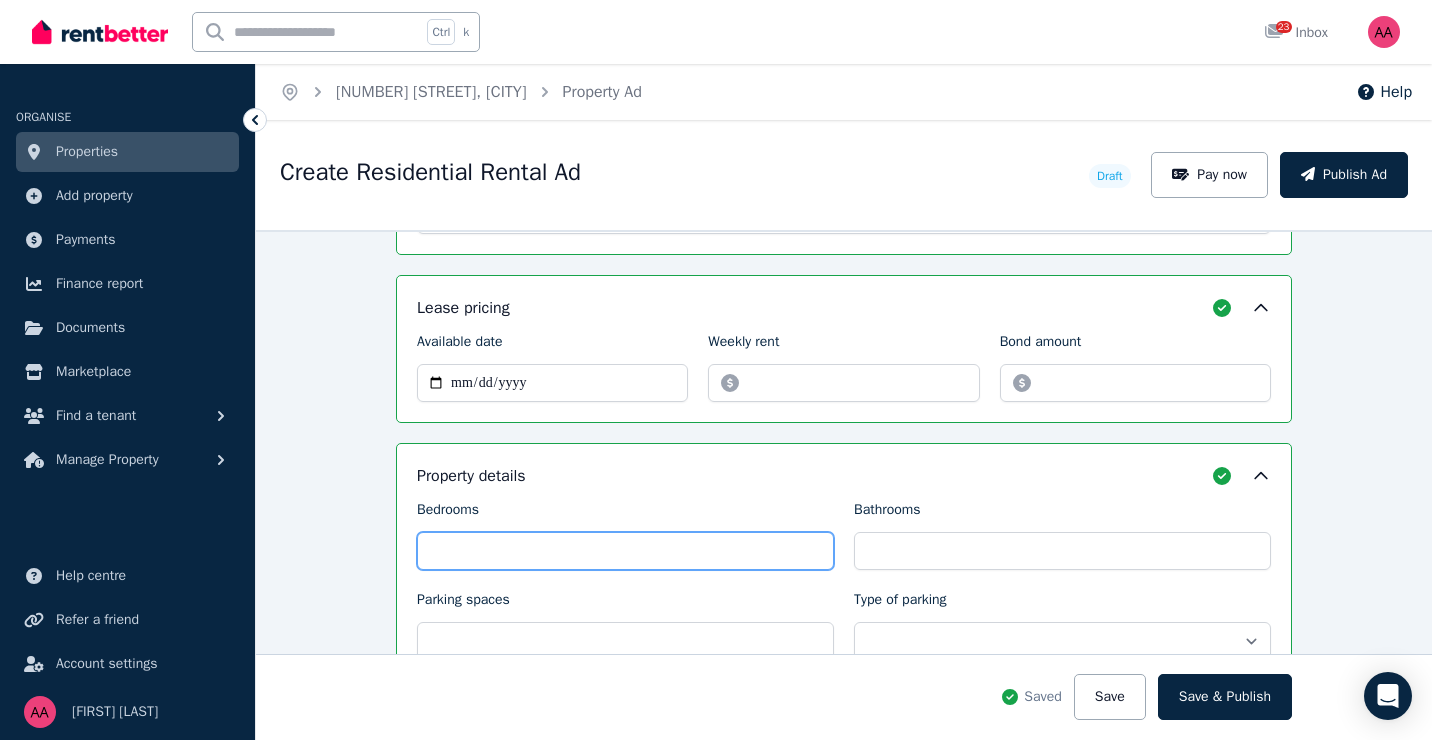 click on "Bedrooms" at bounding box center (625, 551) 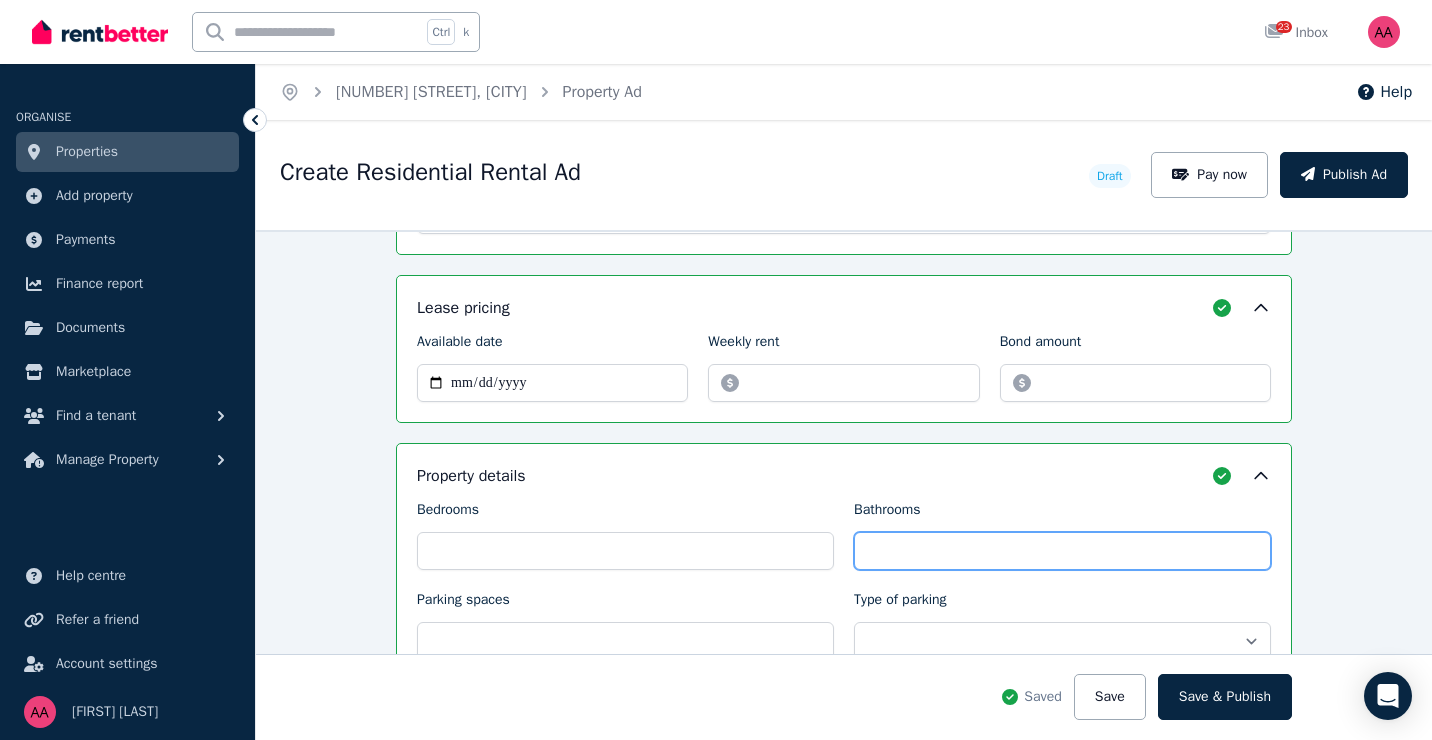 click on "Bathrooms" at bounding box center (1062, 551) 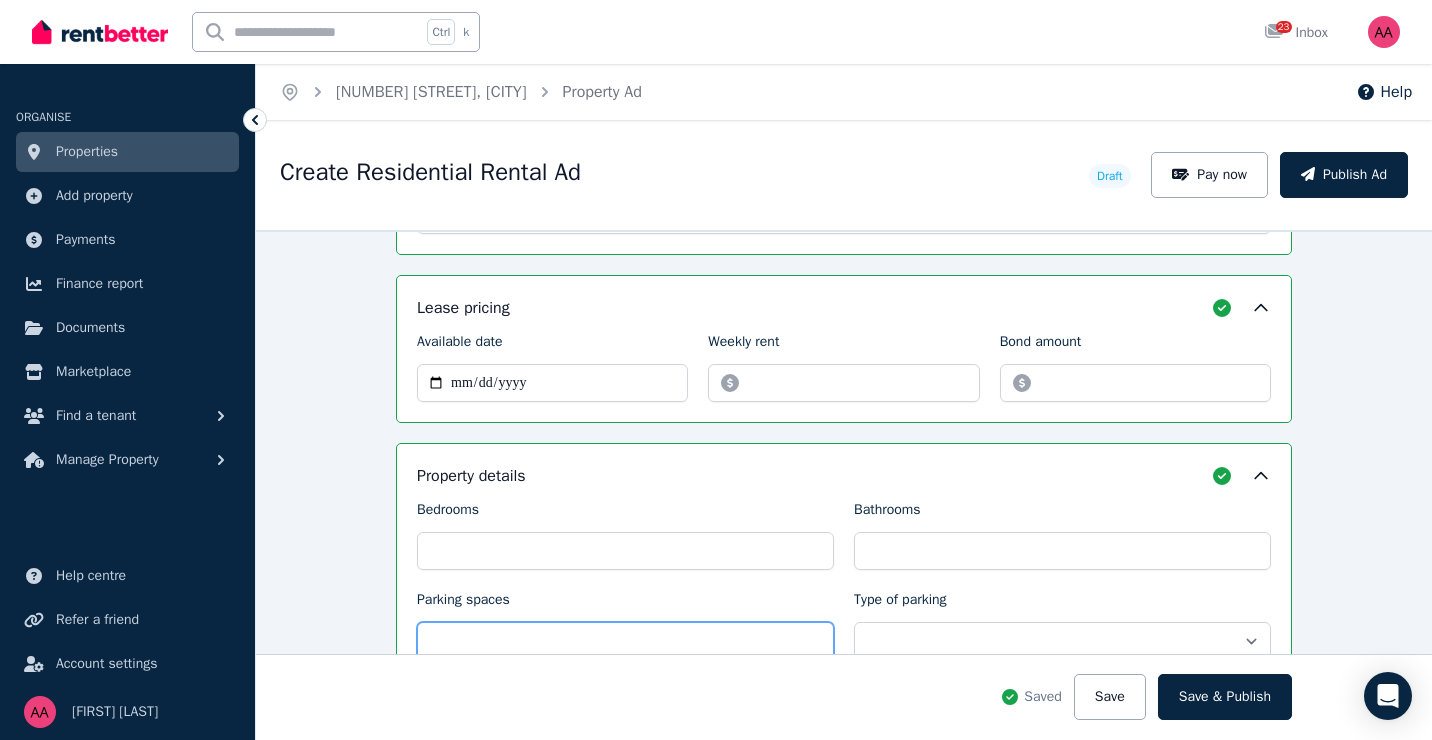 click on "Parking spaces" at bounding box center [625, 641] 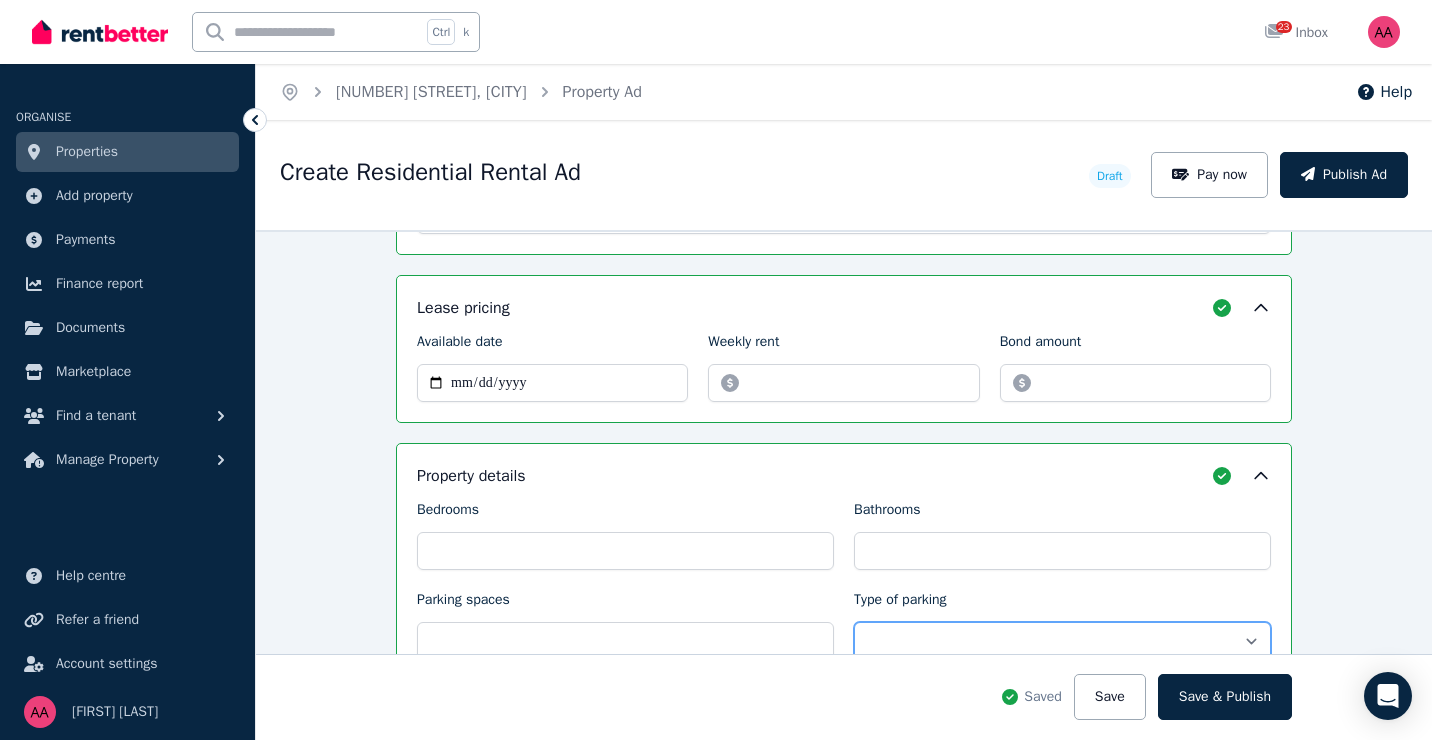 click on "**********" at bounding box center [1062, 641] 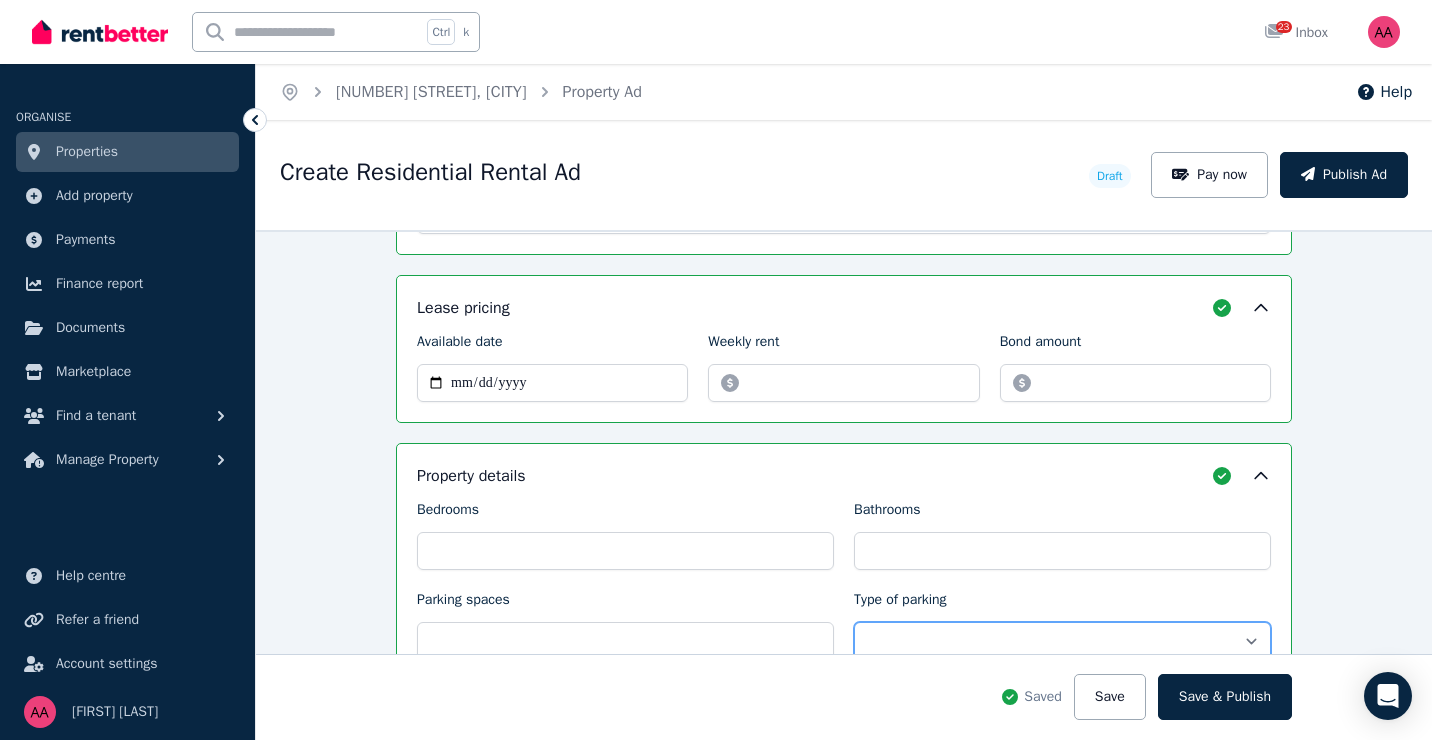 select on "**********" 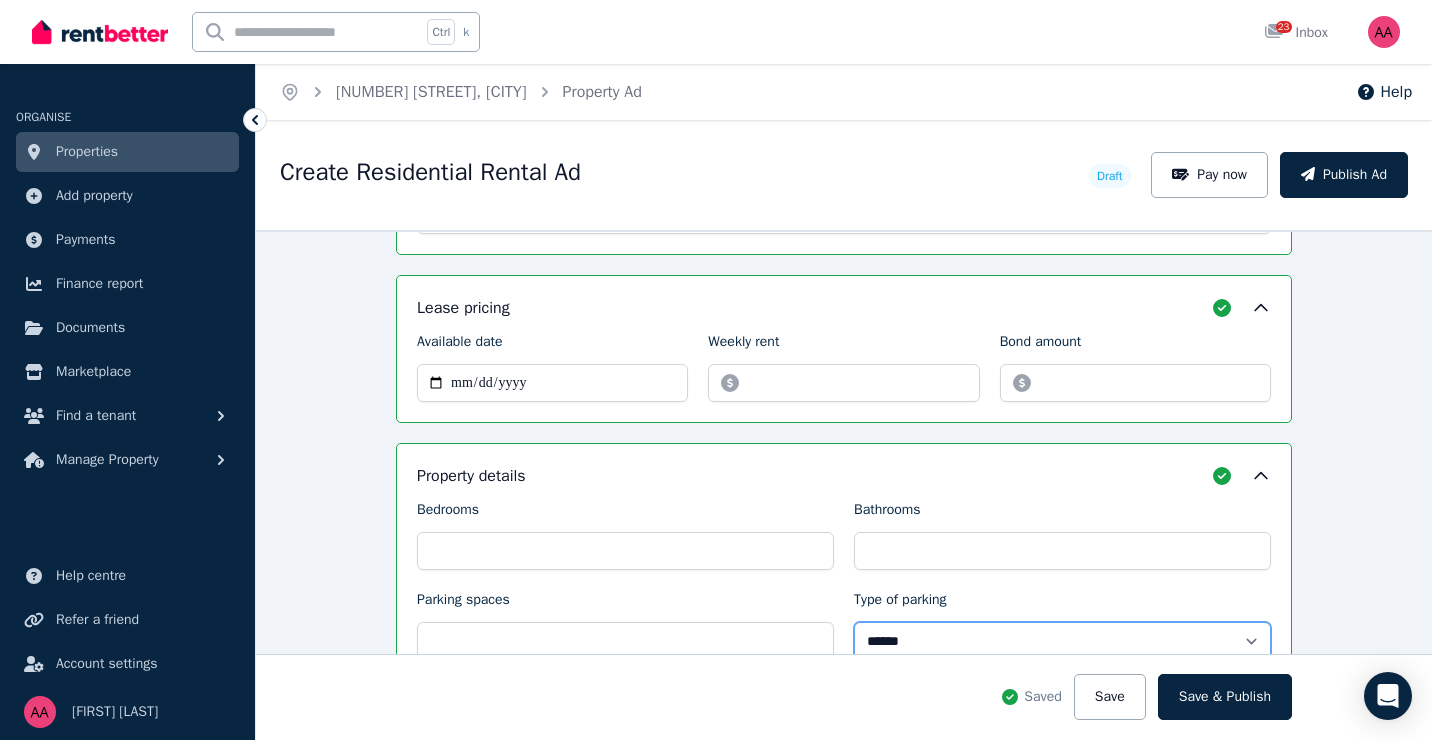 click on "**********" at bounding box center (1062, 641) 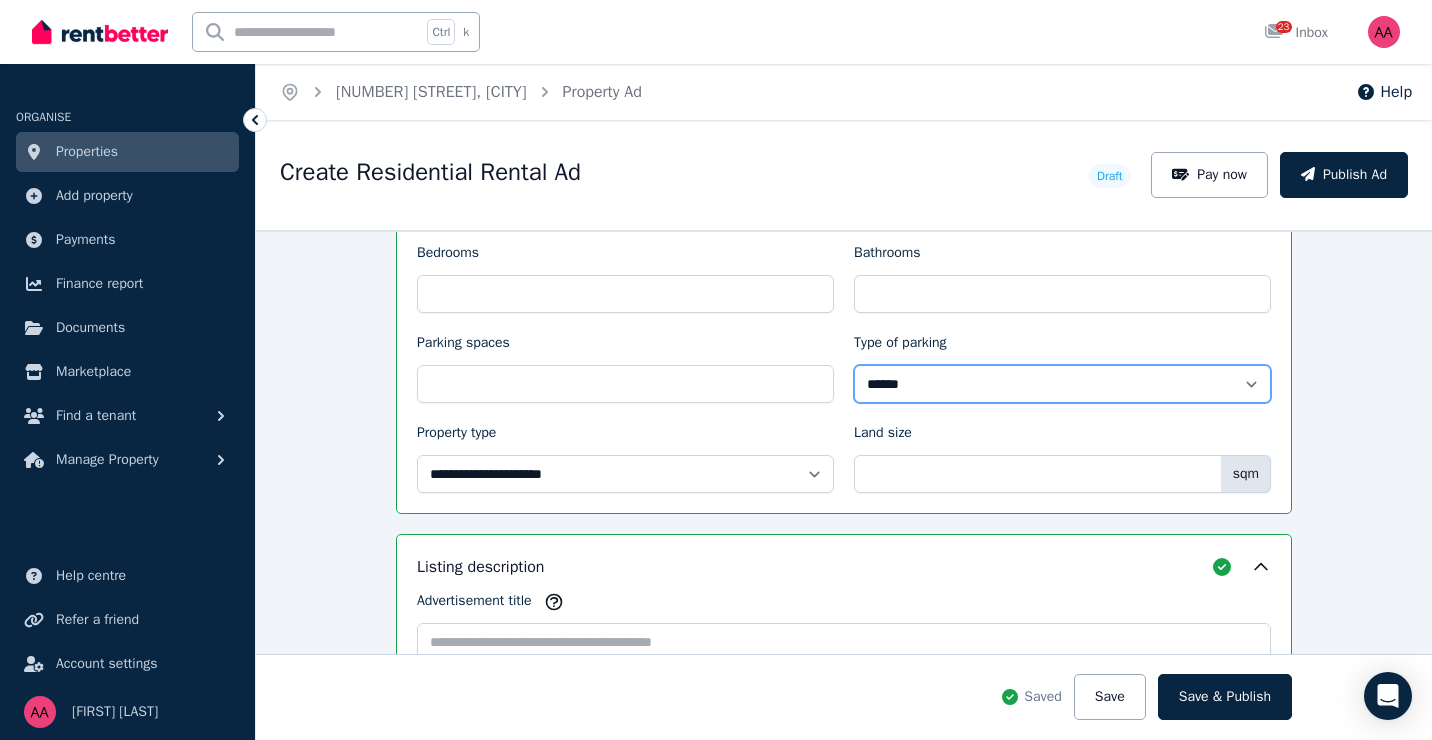 scroll, scrollTop: 1040, scrollLeft: 0, axis: vertical 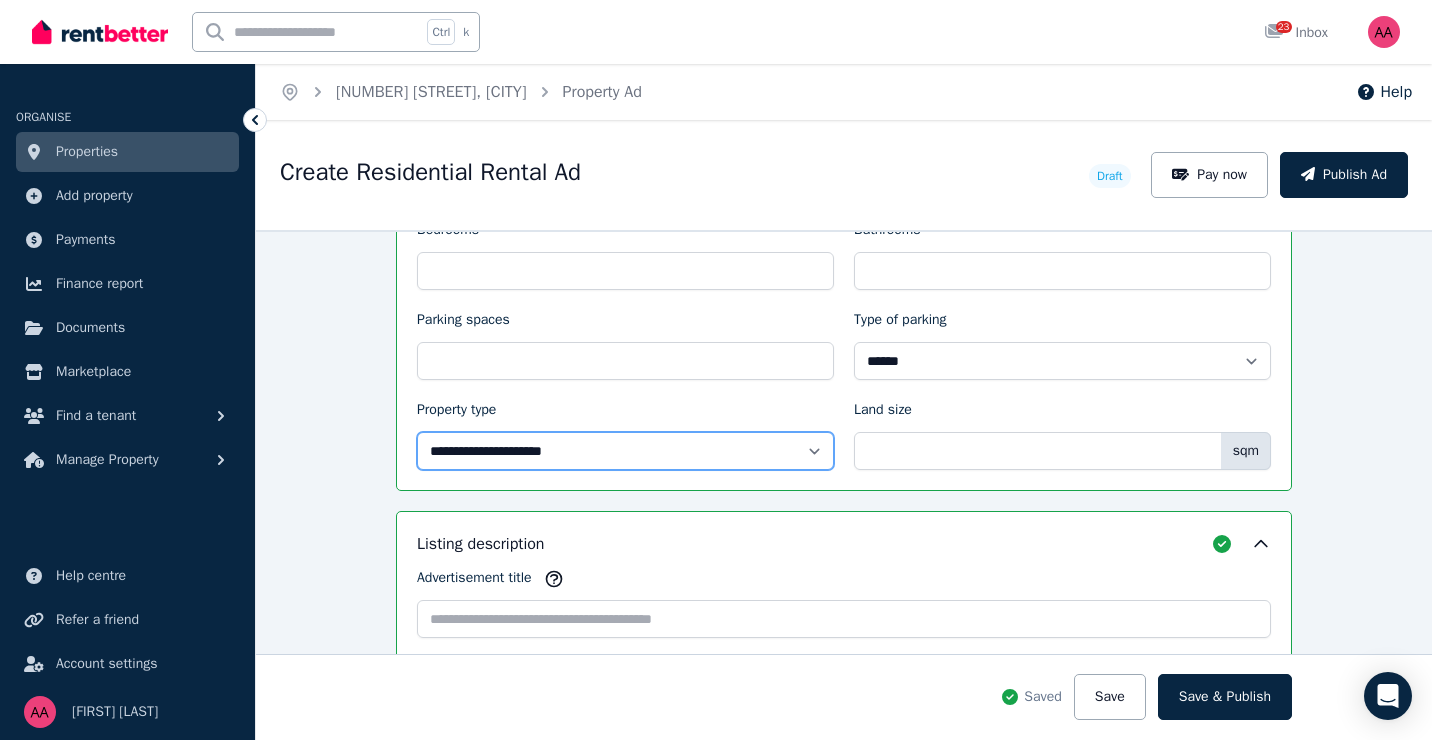 click on "**********" at bounding box center (625, 451) 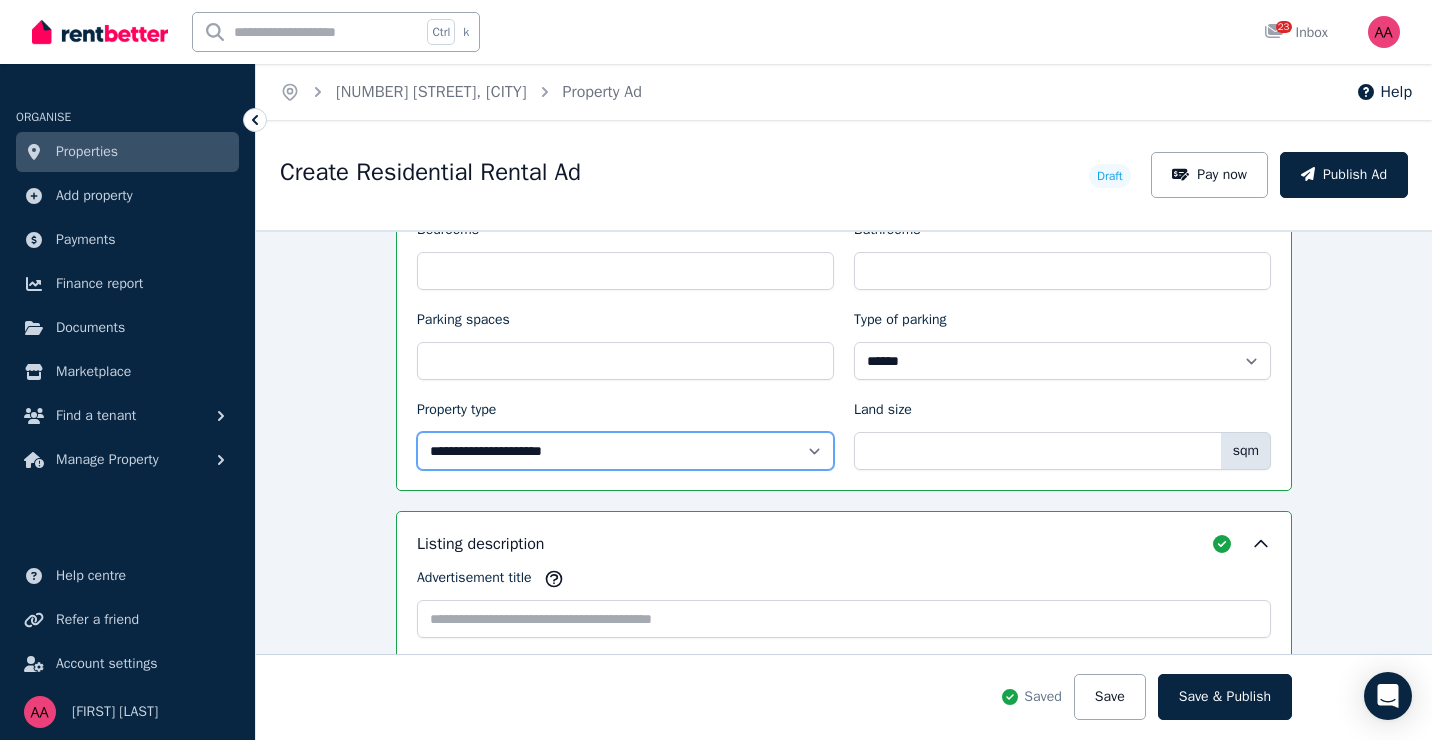 select on "**********" 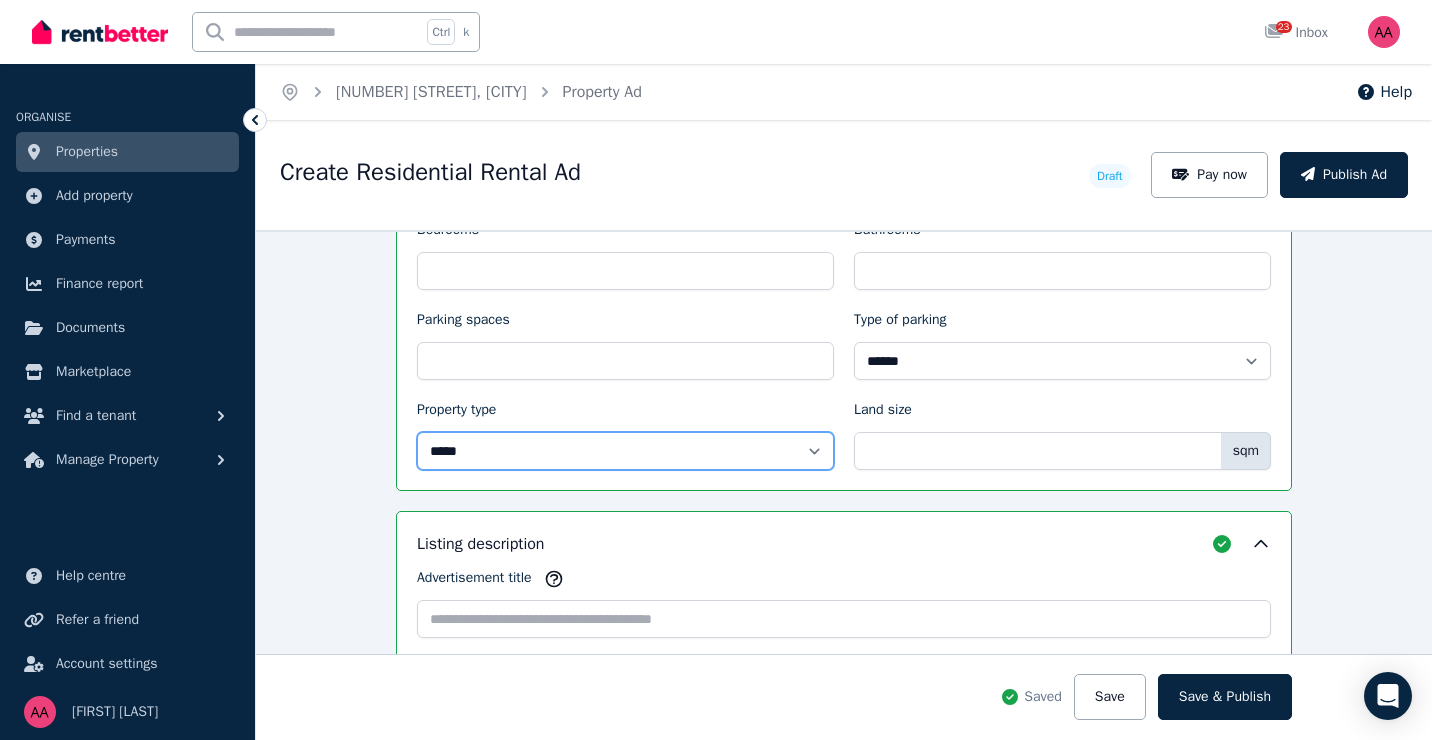 click on "**********" at bounding box center [625, 451] 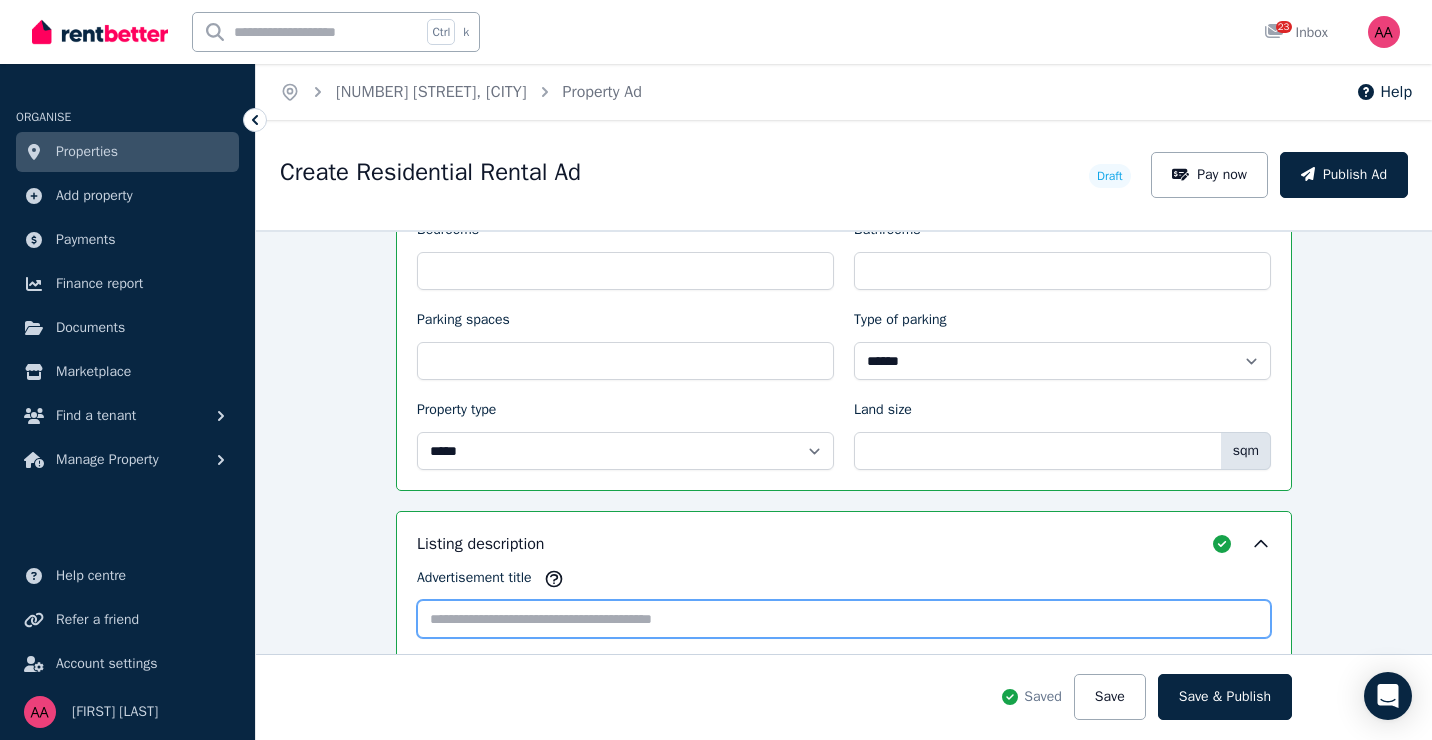 click on "Advertisement title" at bounding box center (844, 619) 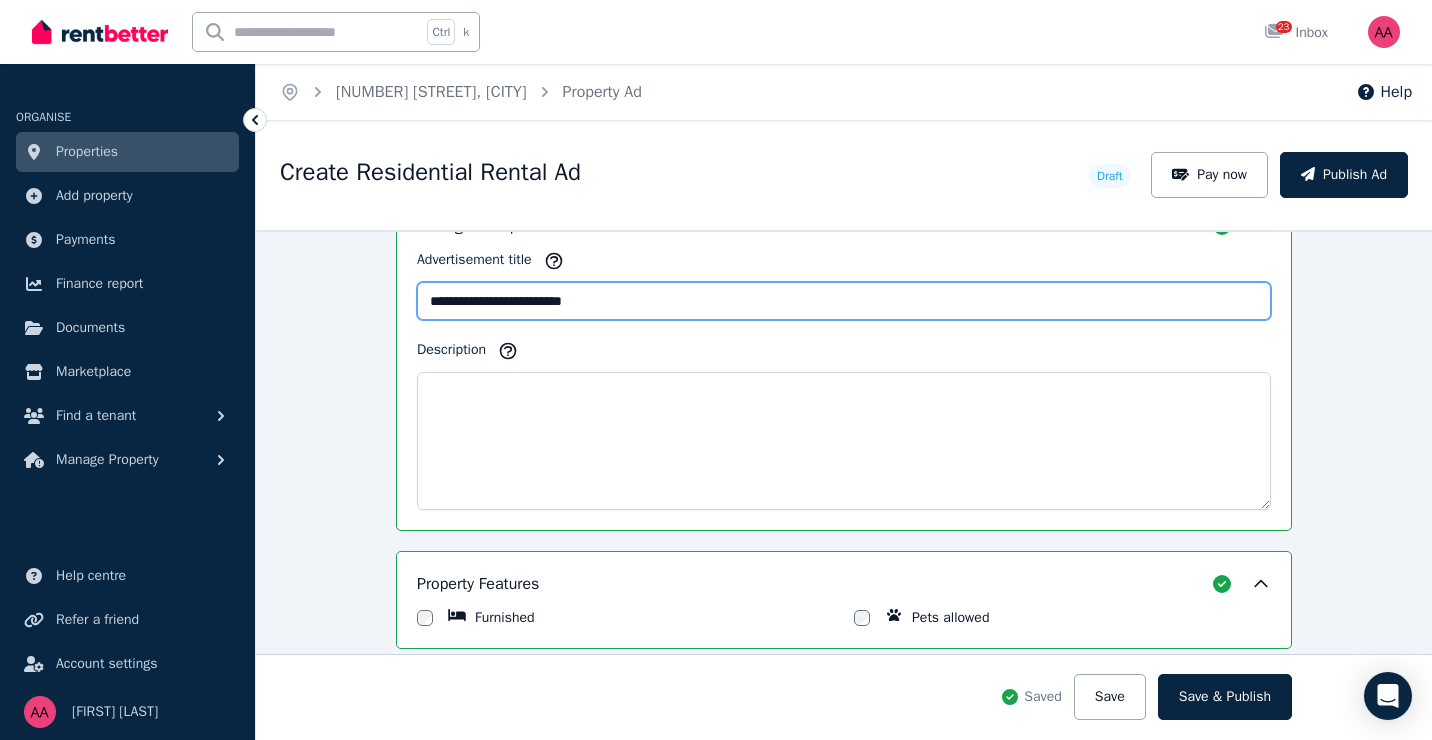 scroll, scrollTop: 1400, scrollLeft: 0, axis: vertical 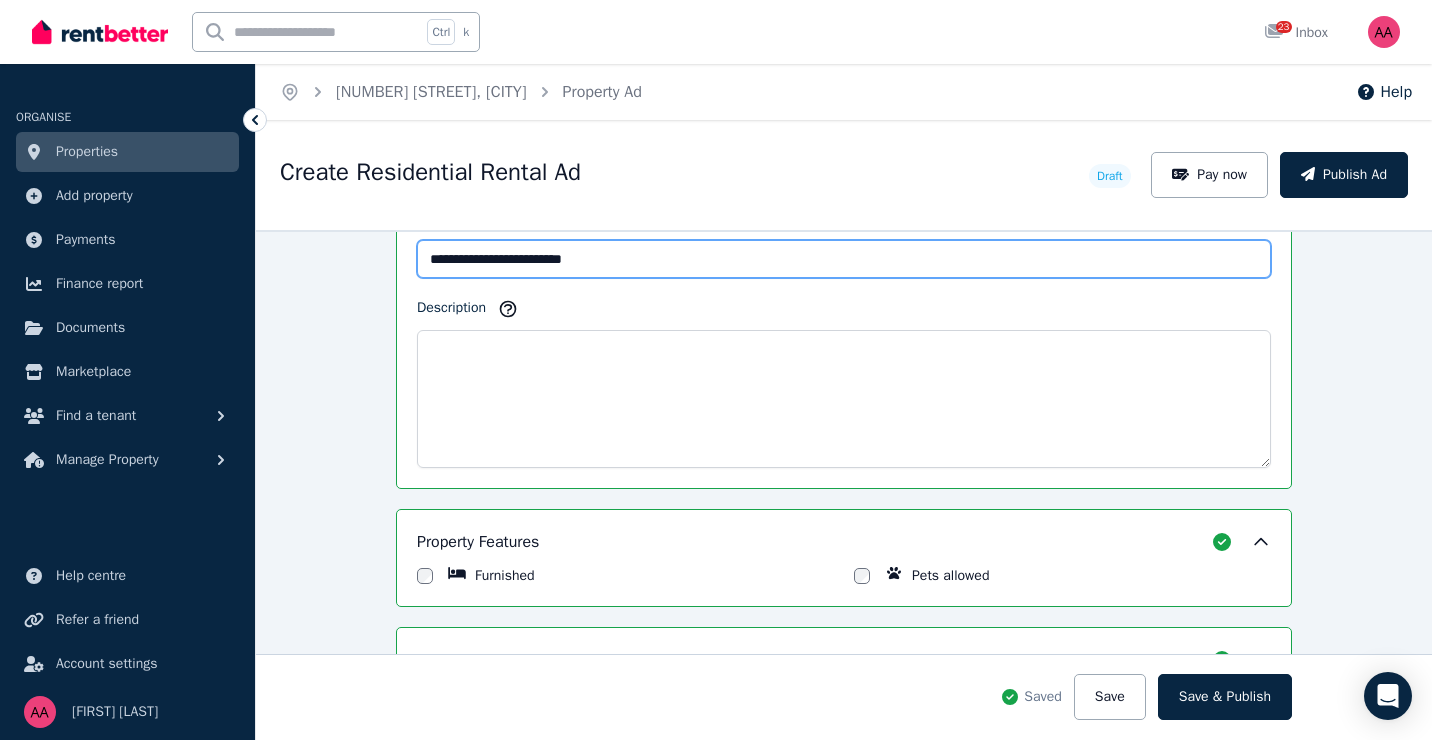 type on "**********" 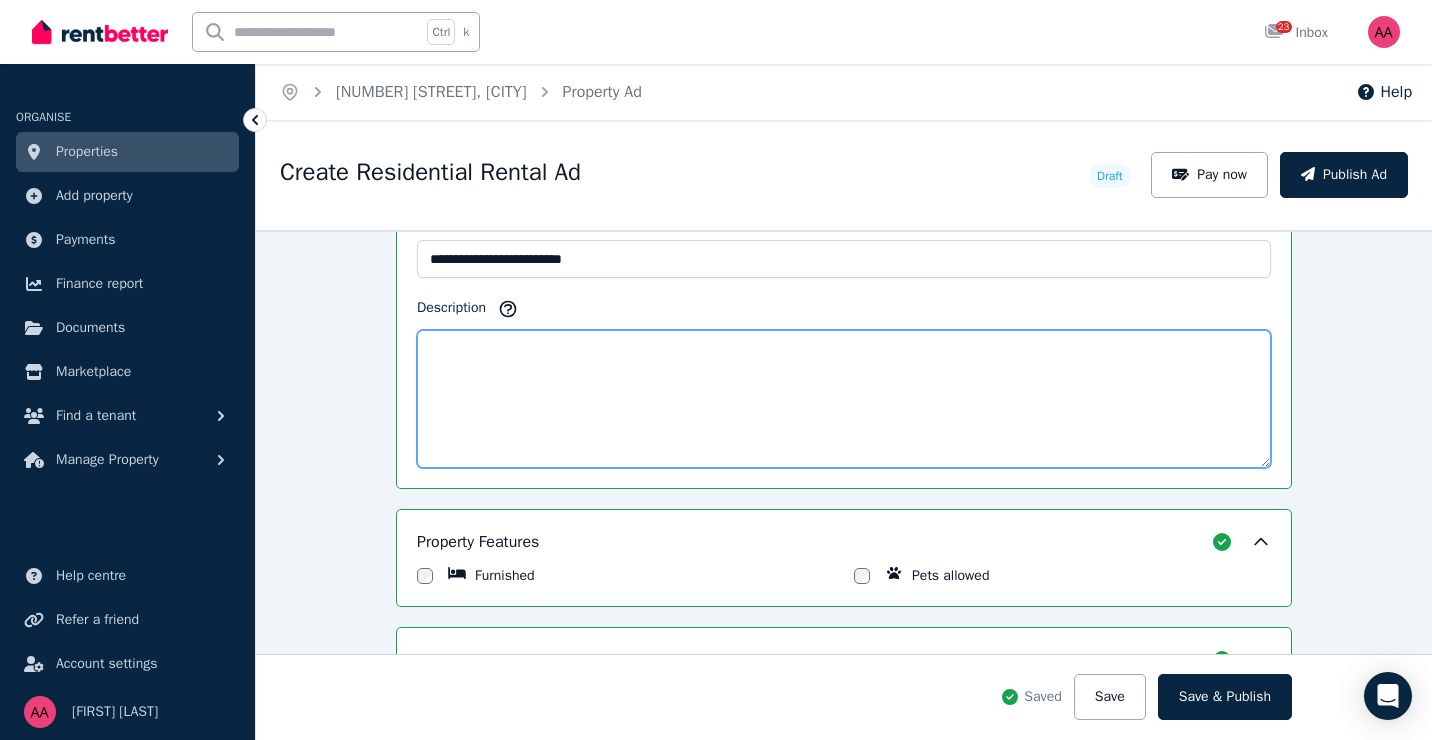 click on "Description" at bounding box center (844, 399) 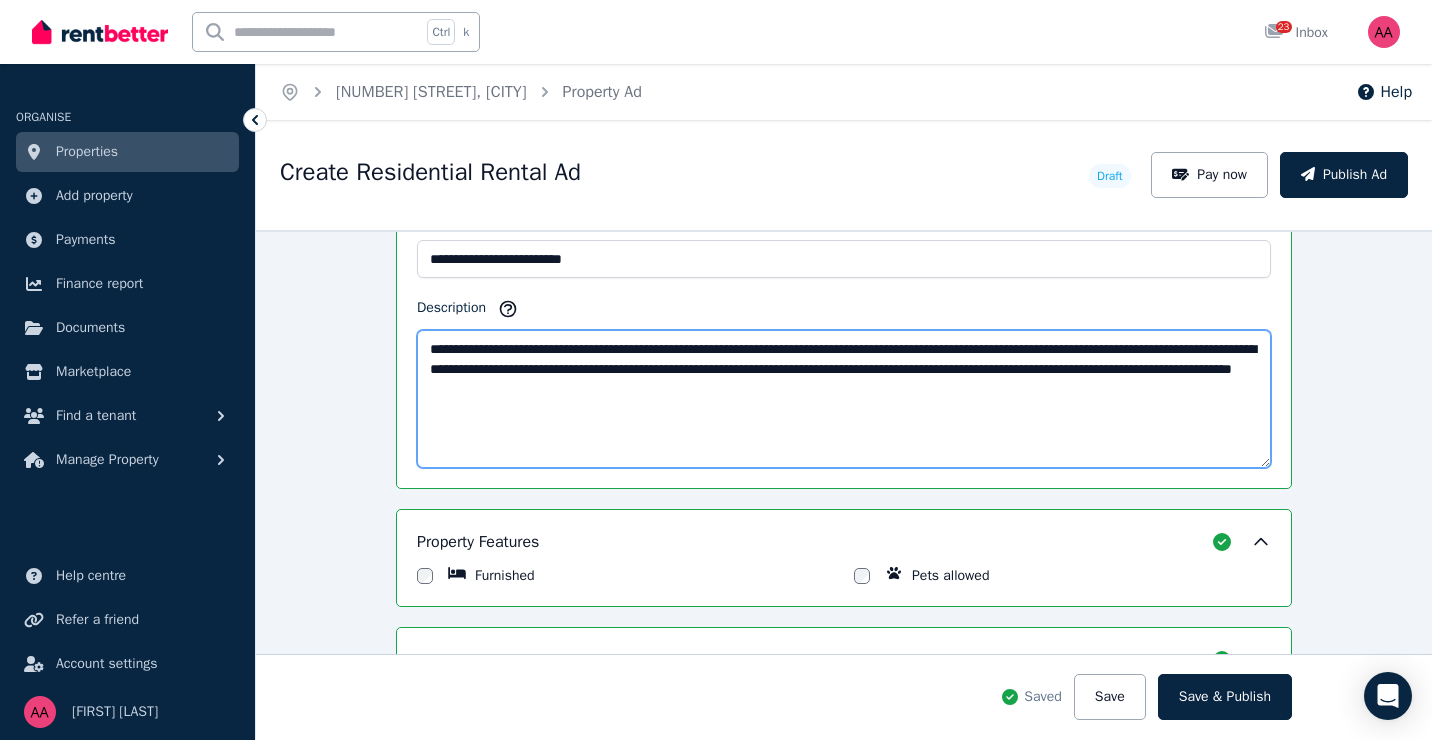 click on "**********" at bounding box center (844, 399) 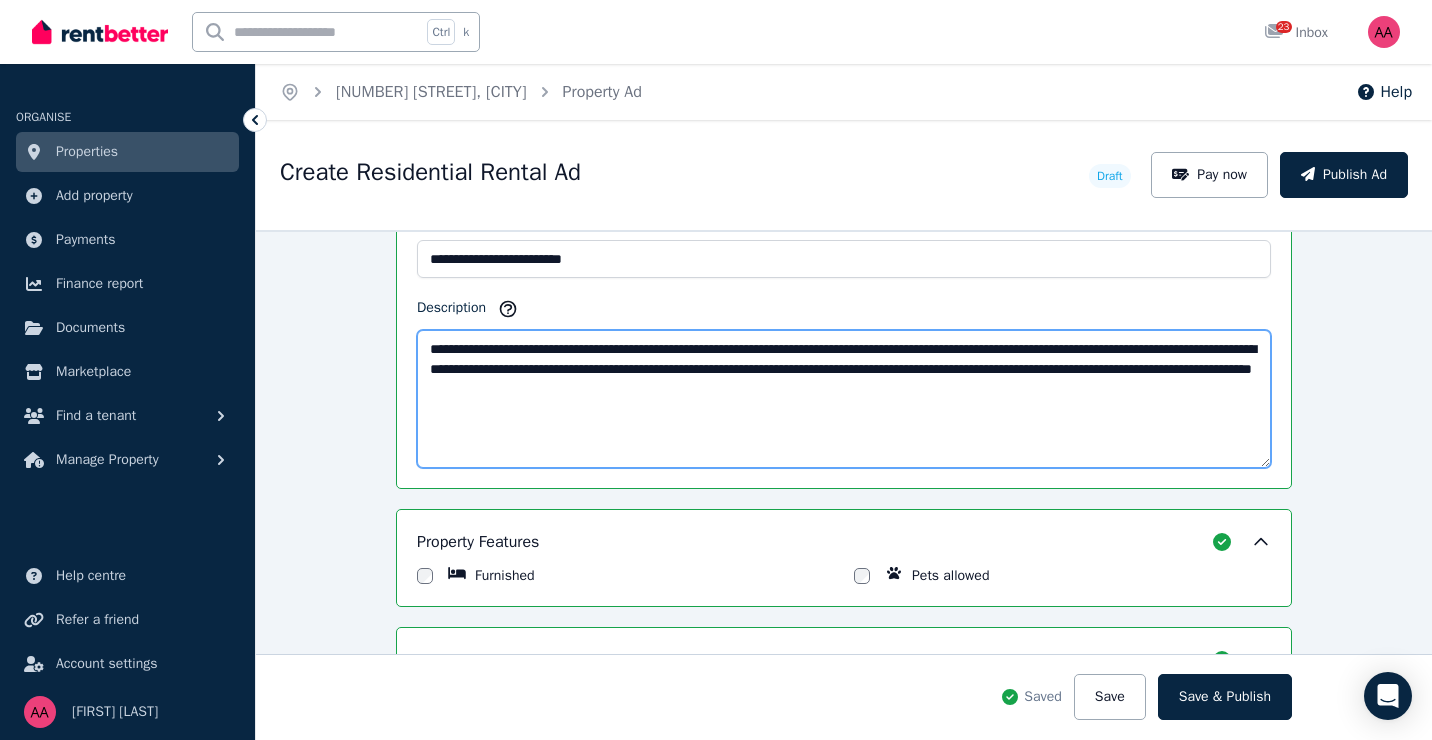 click on "**********" at bounding box center (844, 399) 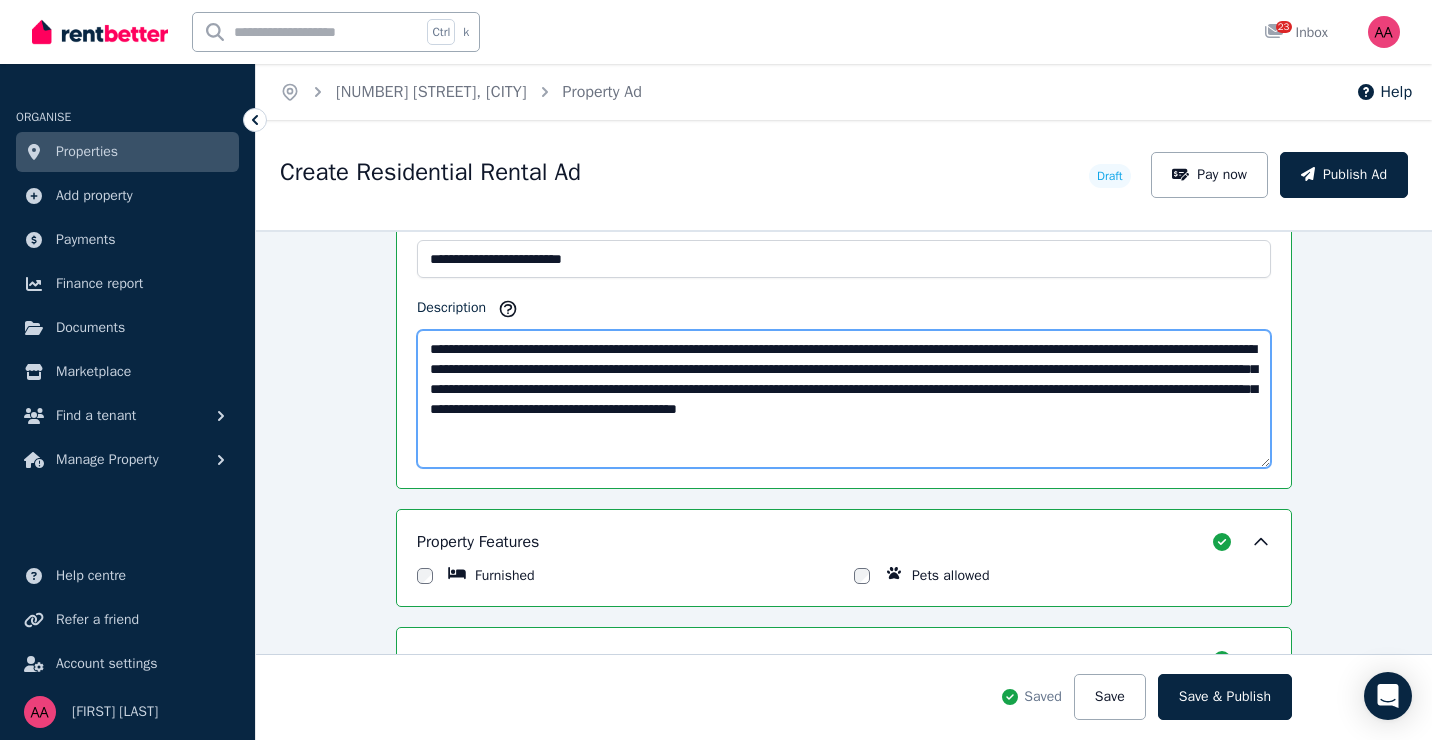 scroll, scrollTop: 11, scrollLeft: 0, axis: vertical 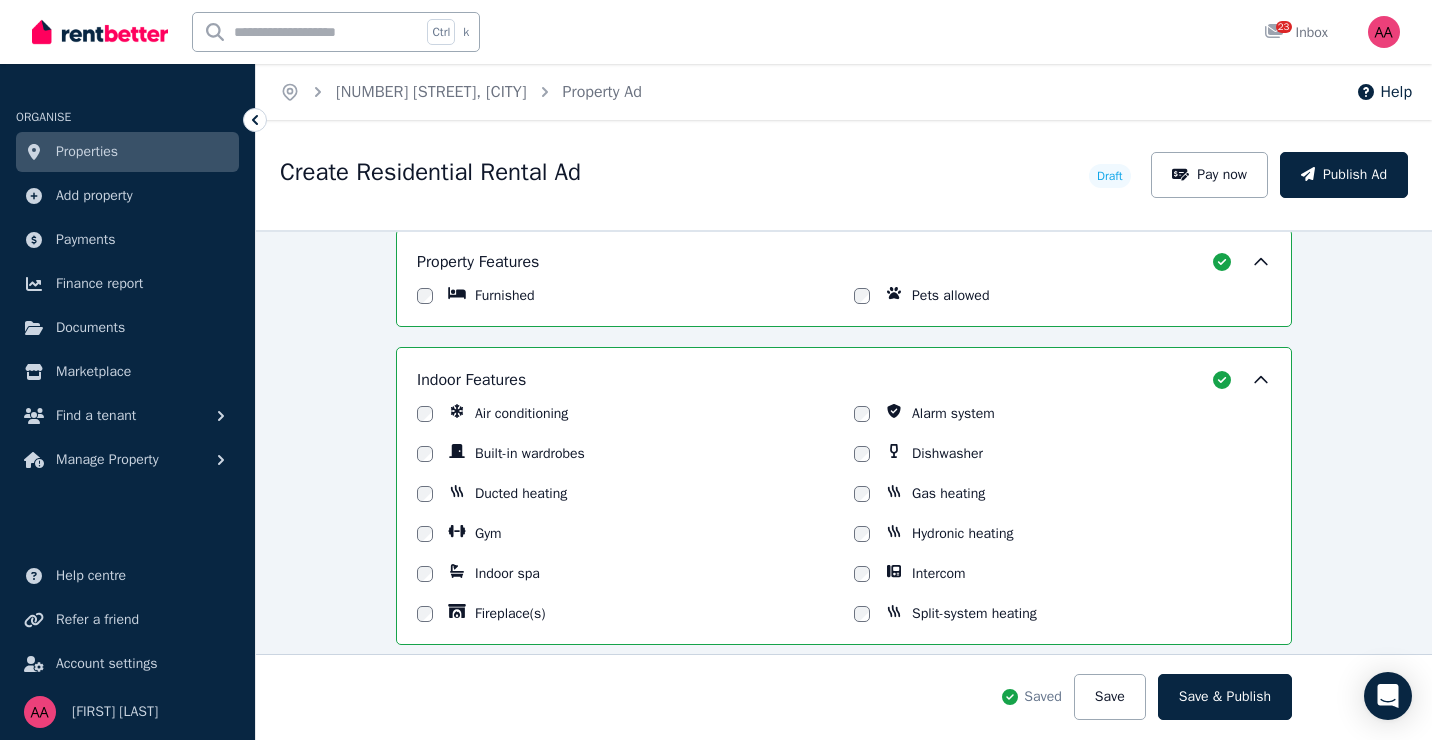 type on "**********" 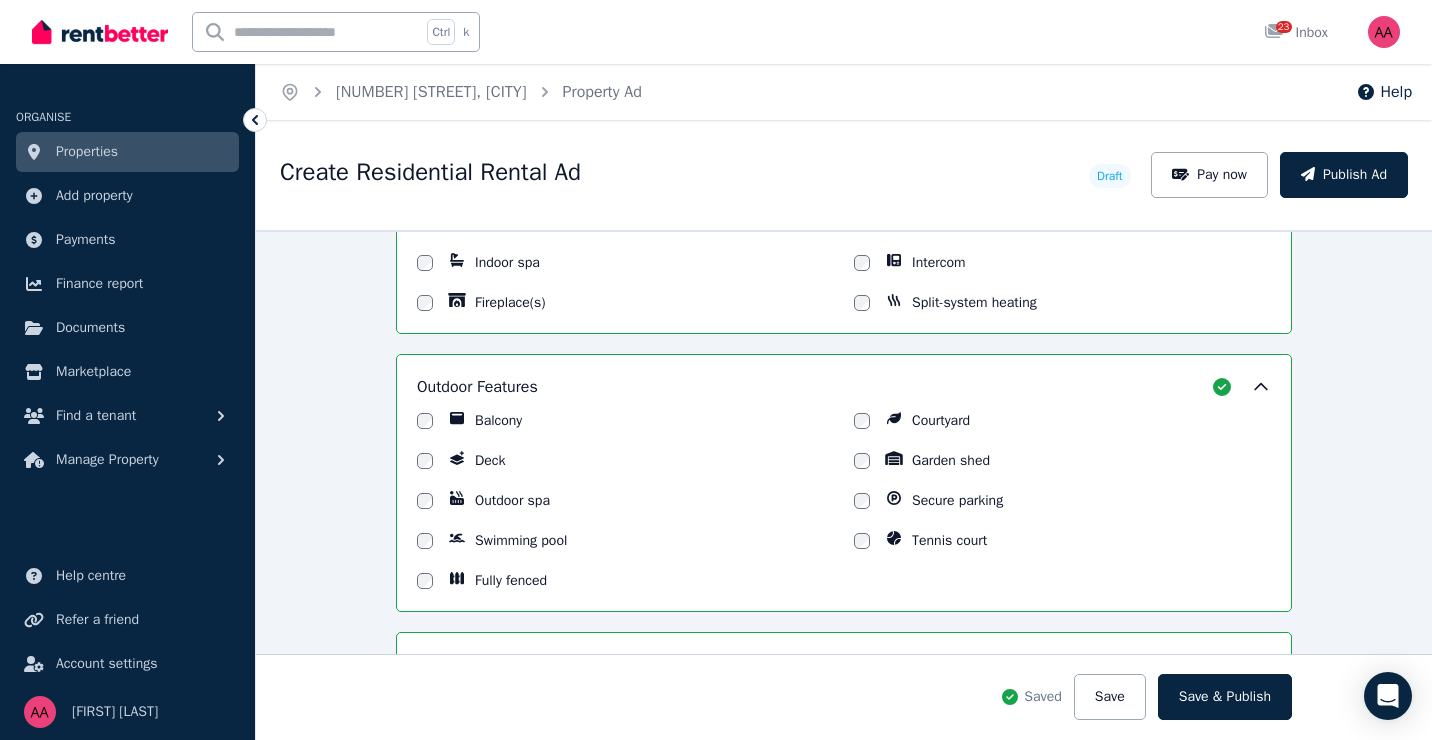 scroll, scrollTop: 2000, scrollLeft: 0, axis: vertical 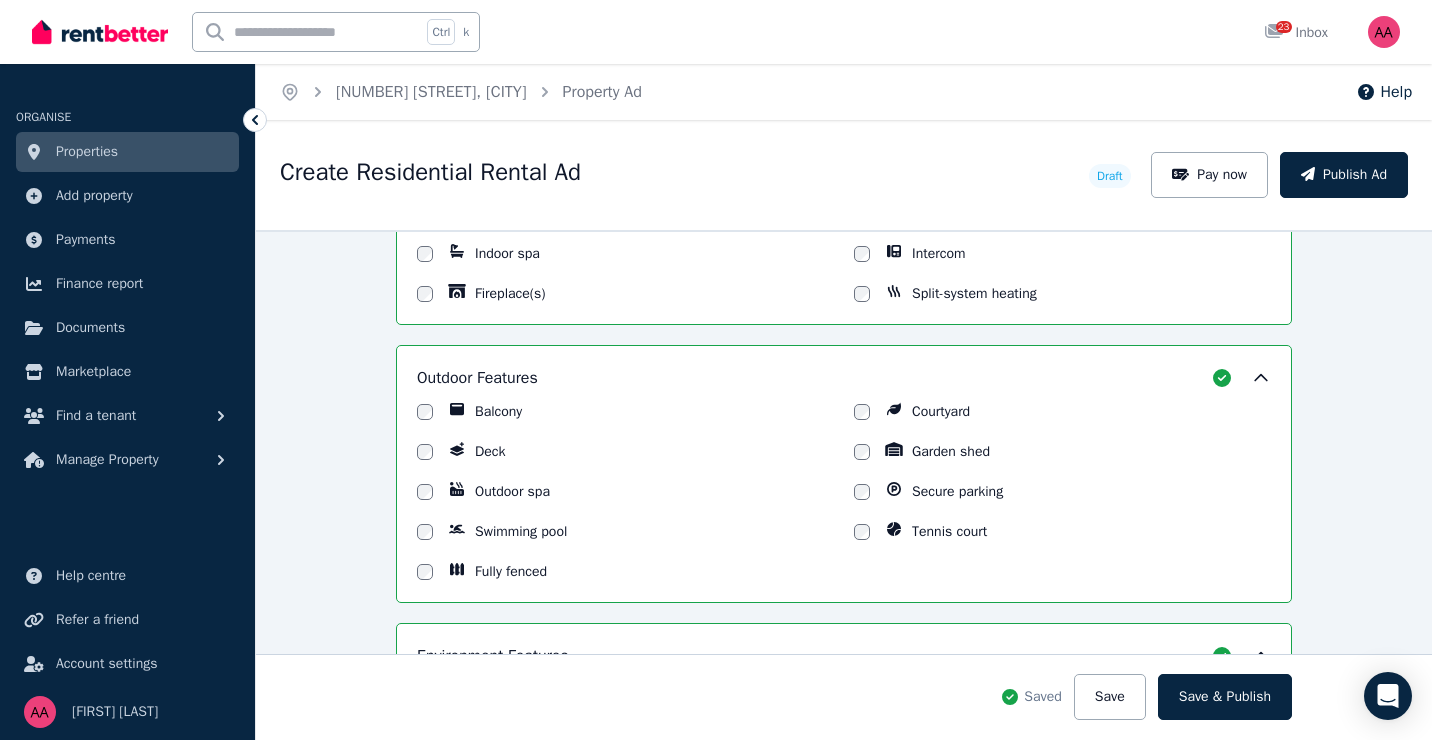 click on "Deck" at bounding box center [625, 452] 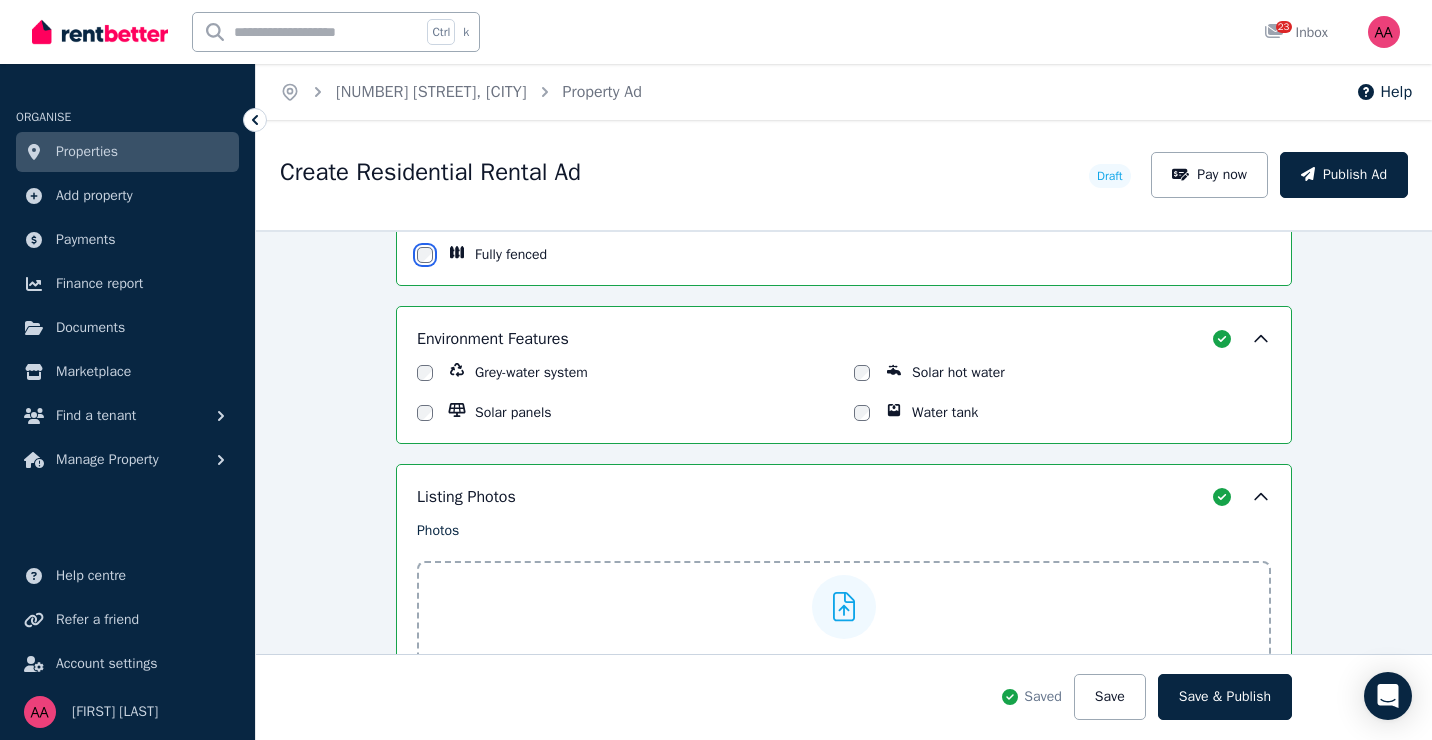 scroll, scrollTop: 2320, scrollLeft: 0, axis: vertical 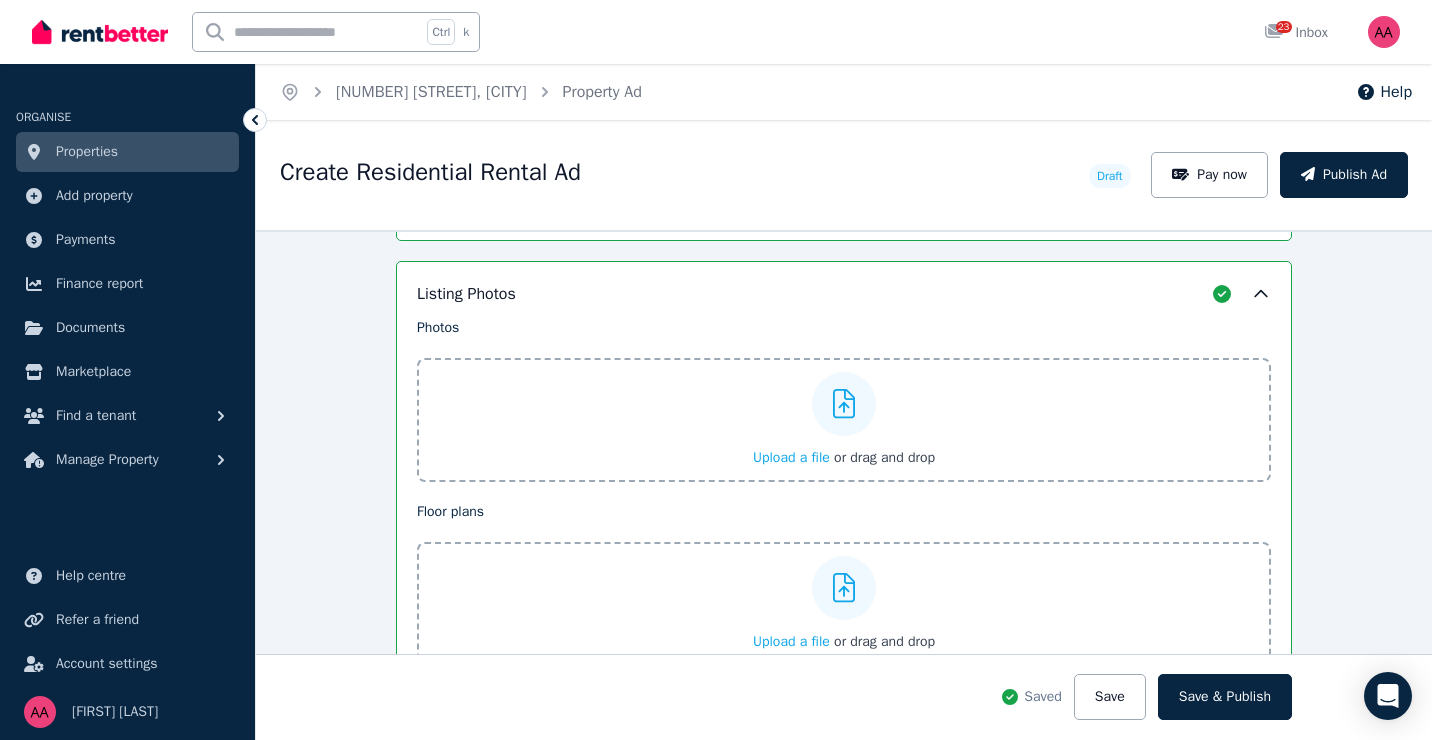 click 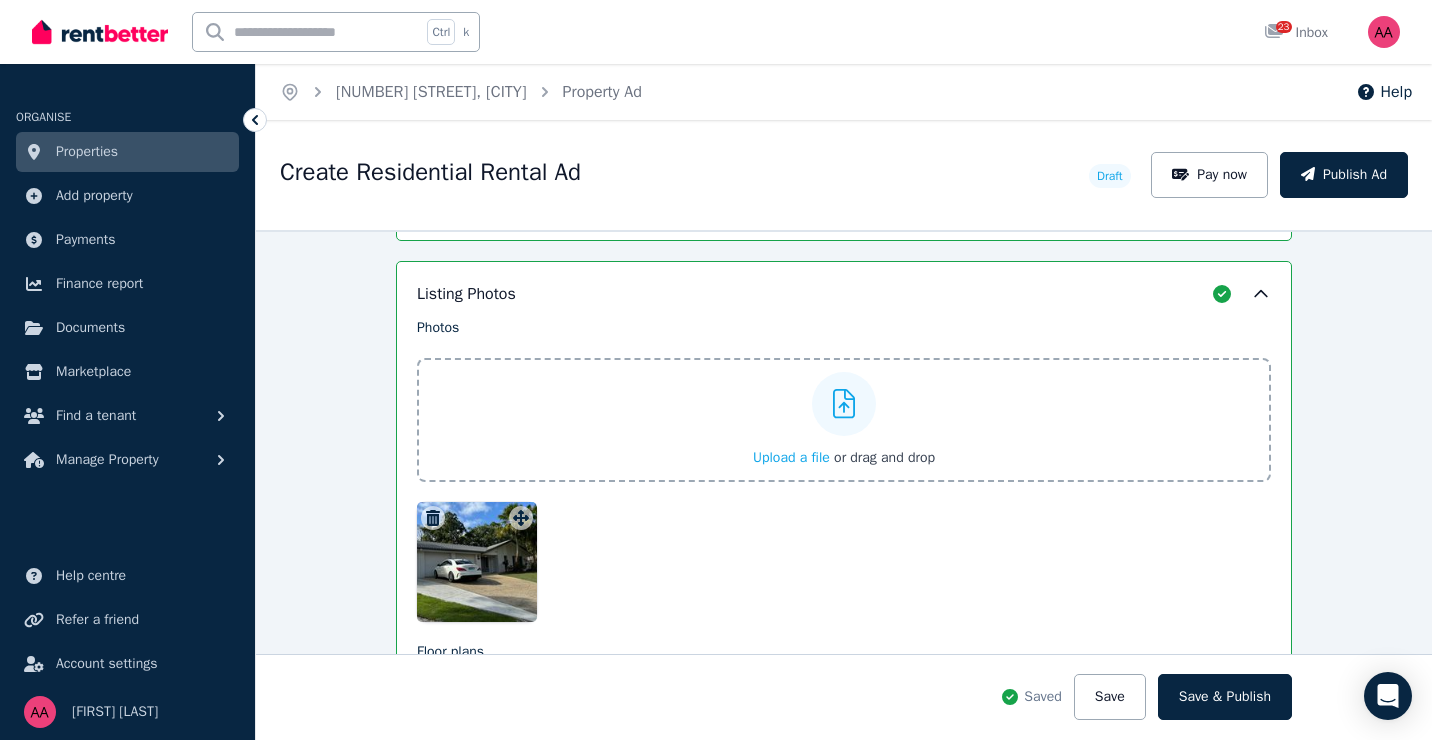 click 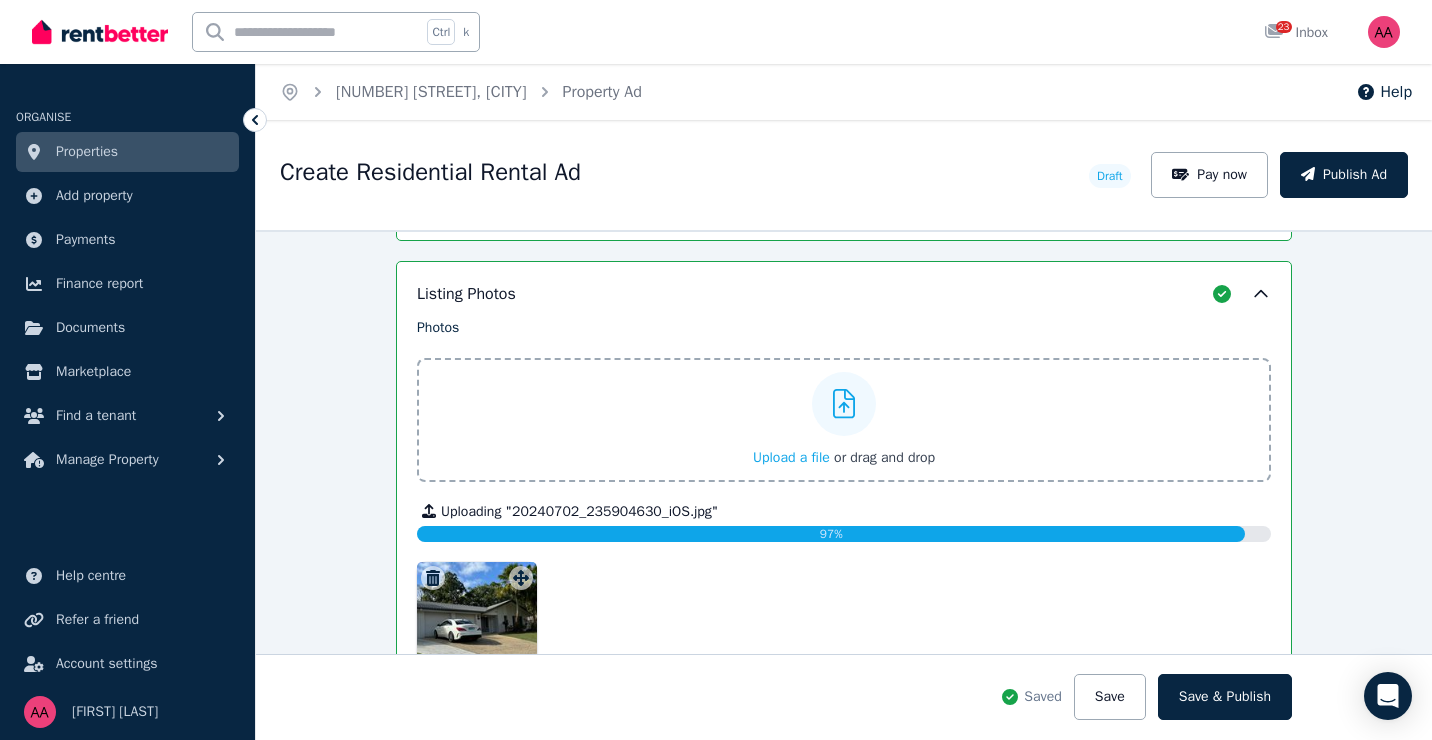 click 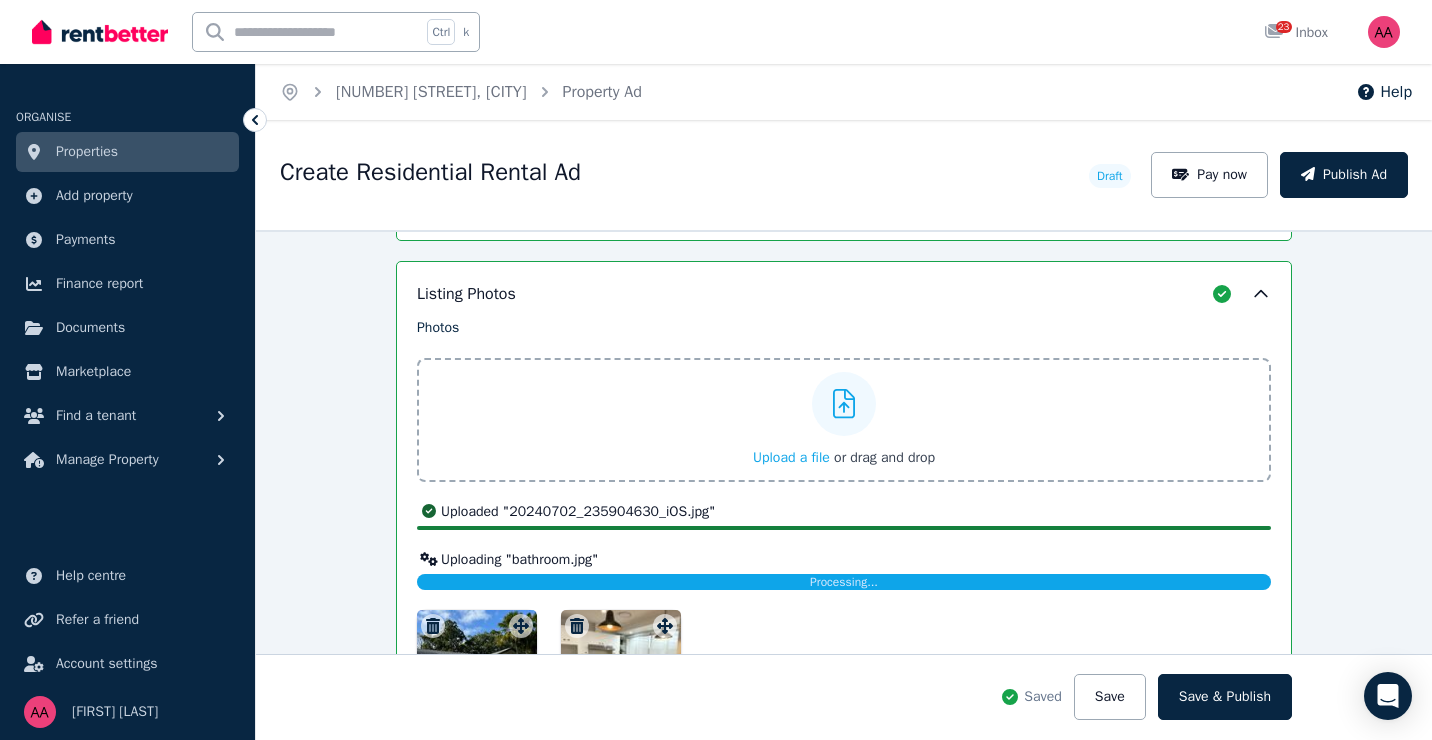 click 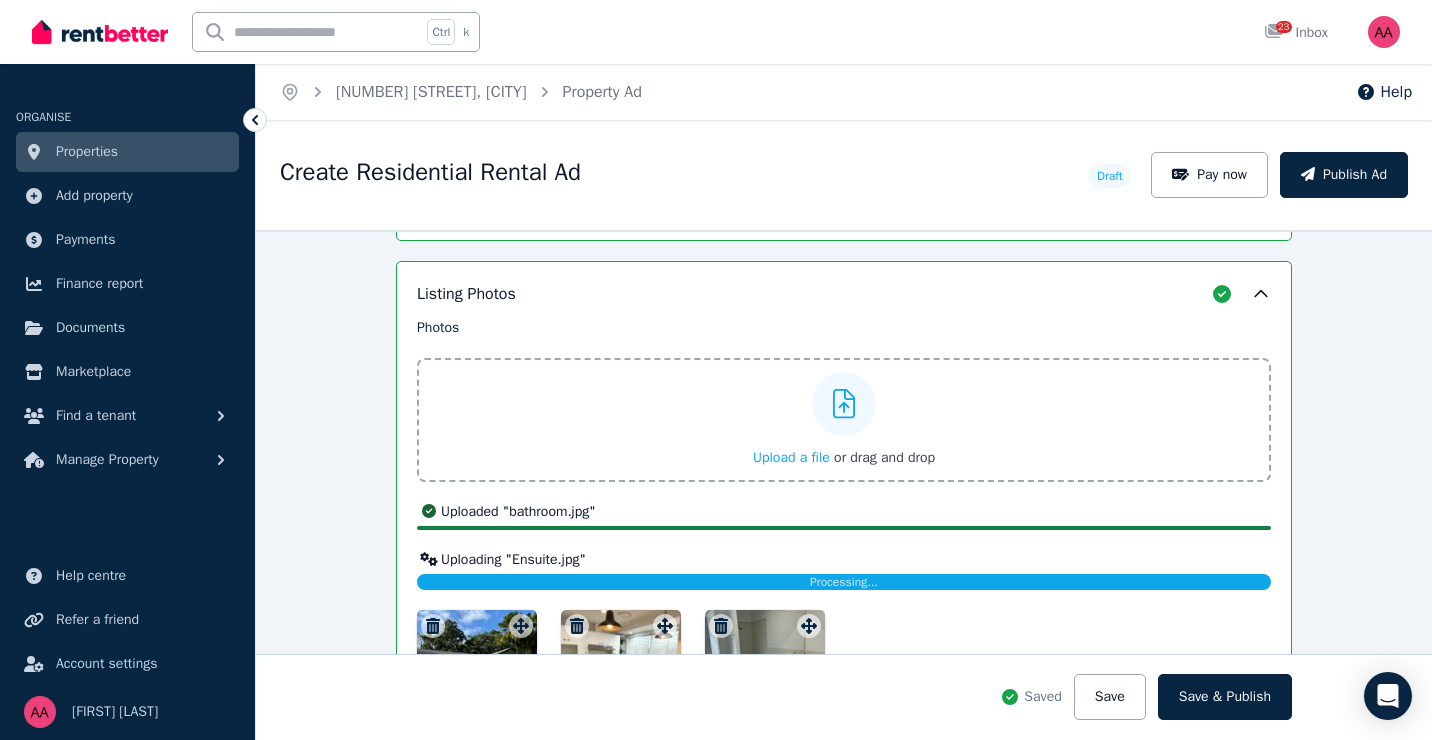 click 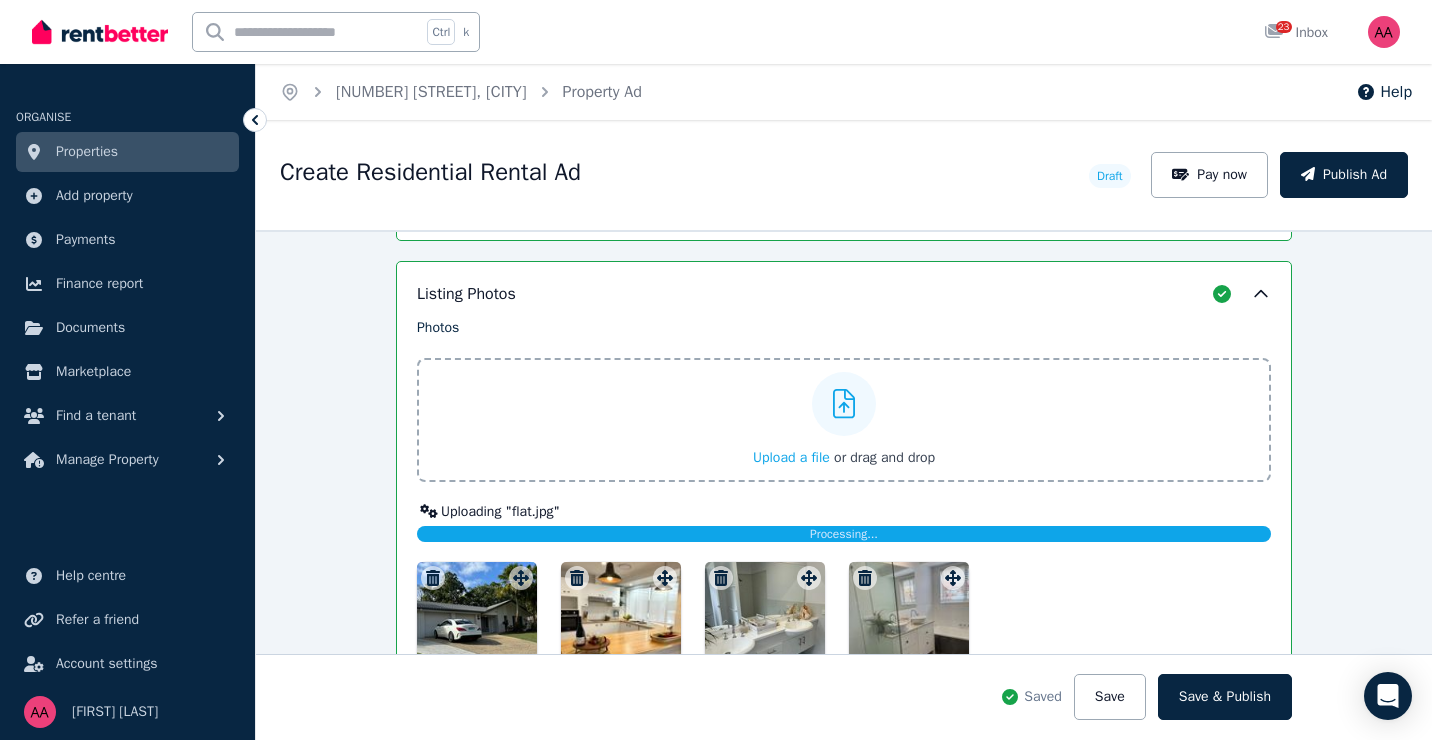 click 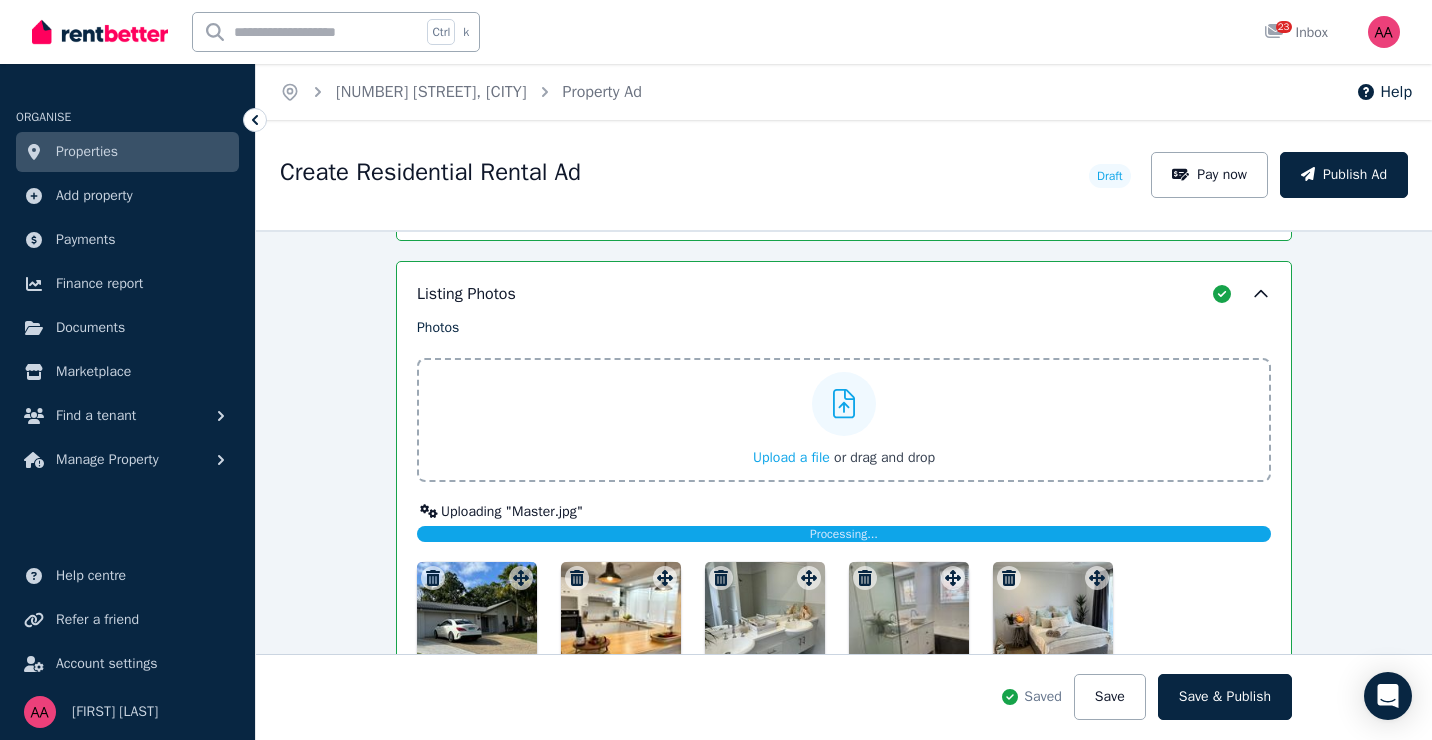 click 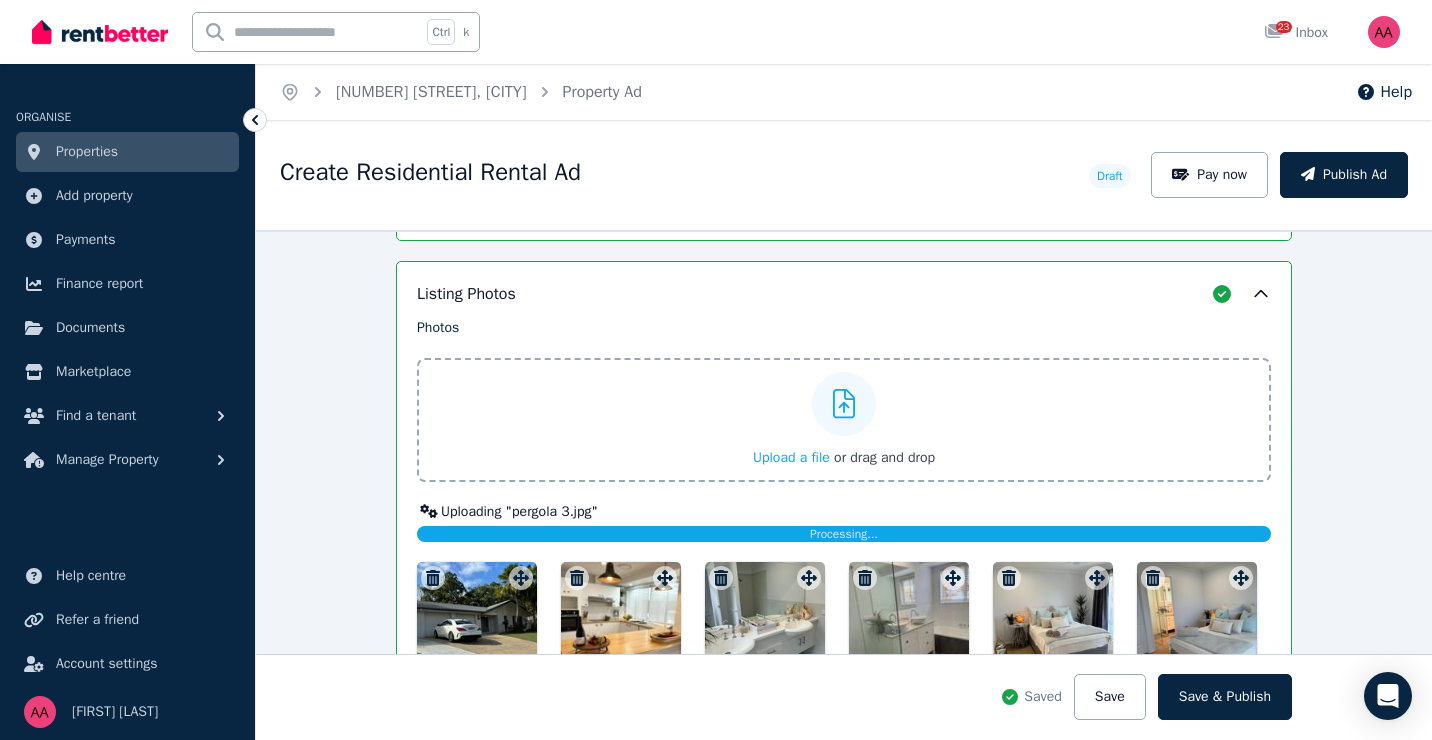 click 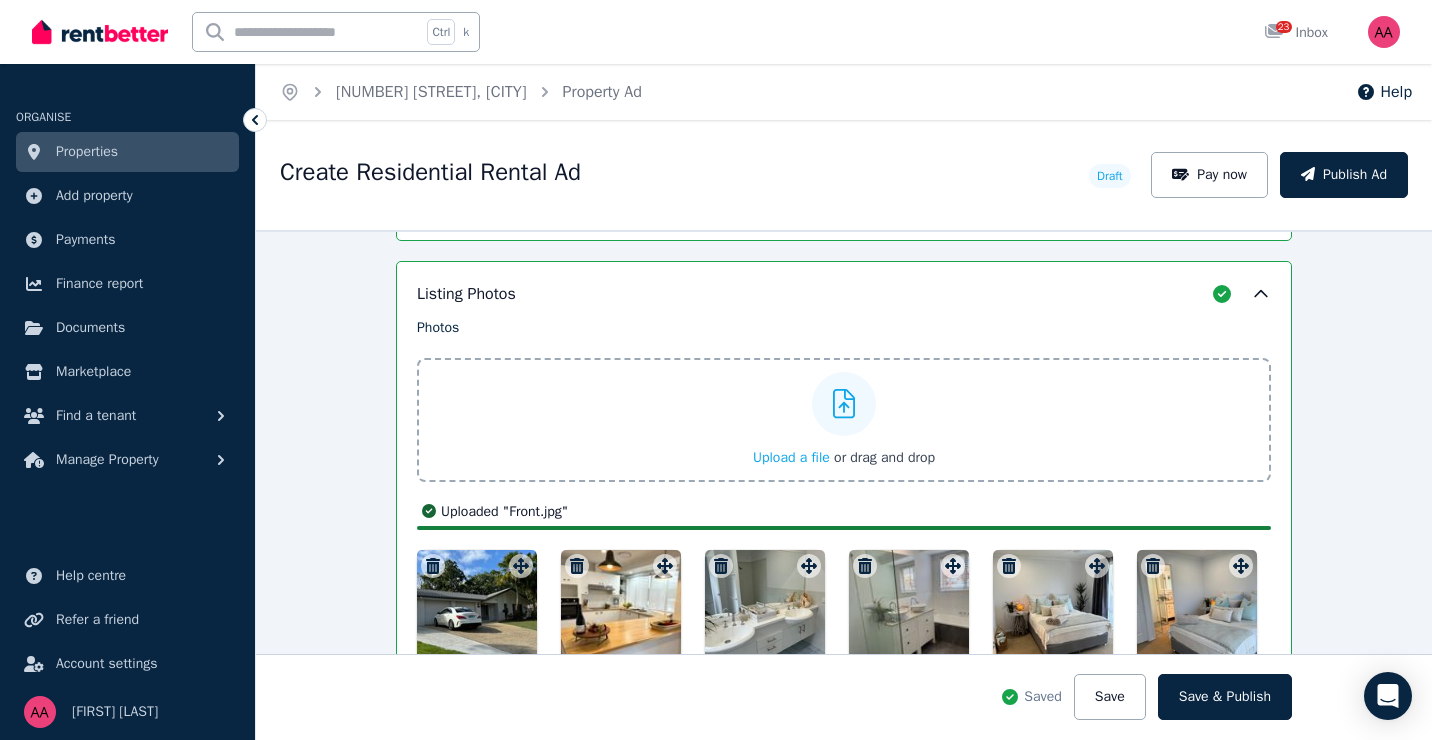click 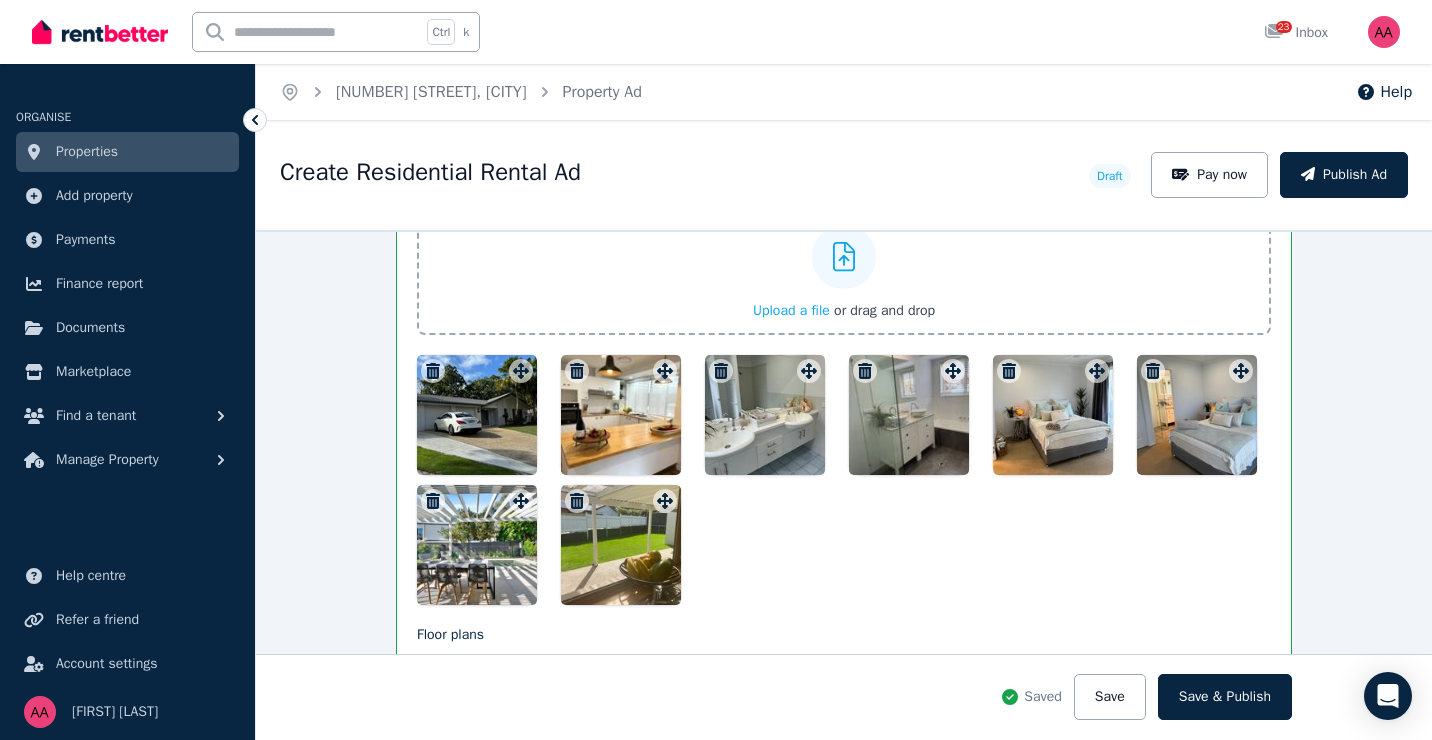 scroll, scrollTop: 2680, scrollLeft: 0, axis: vertical 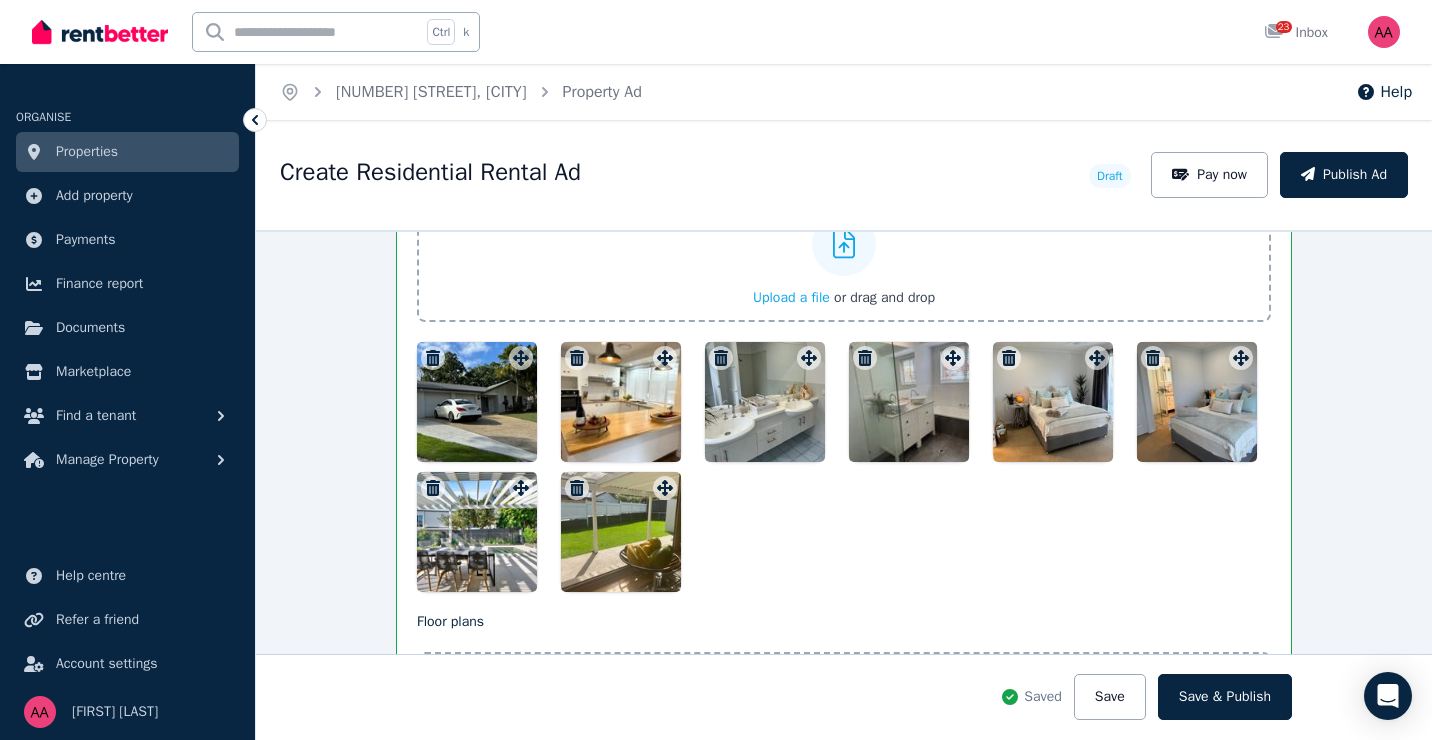 click 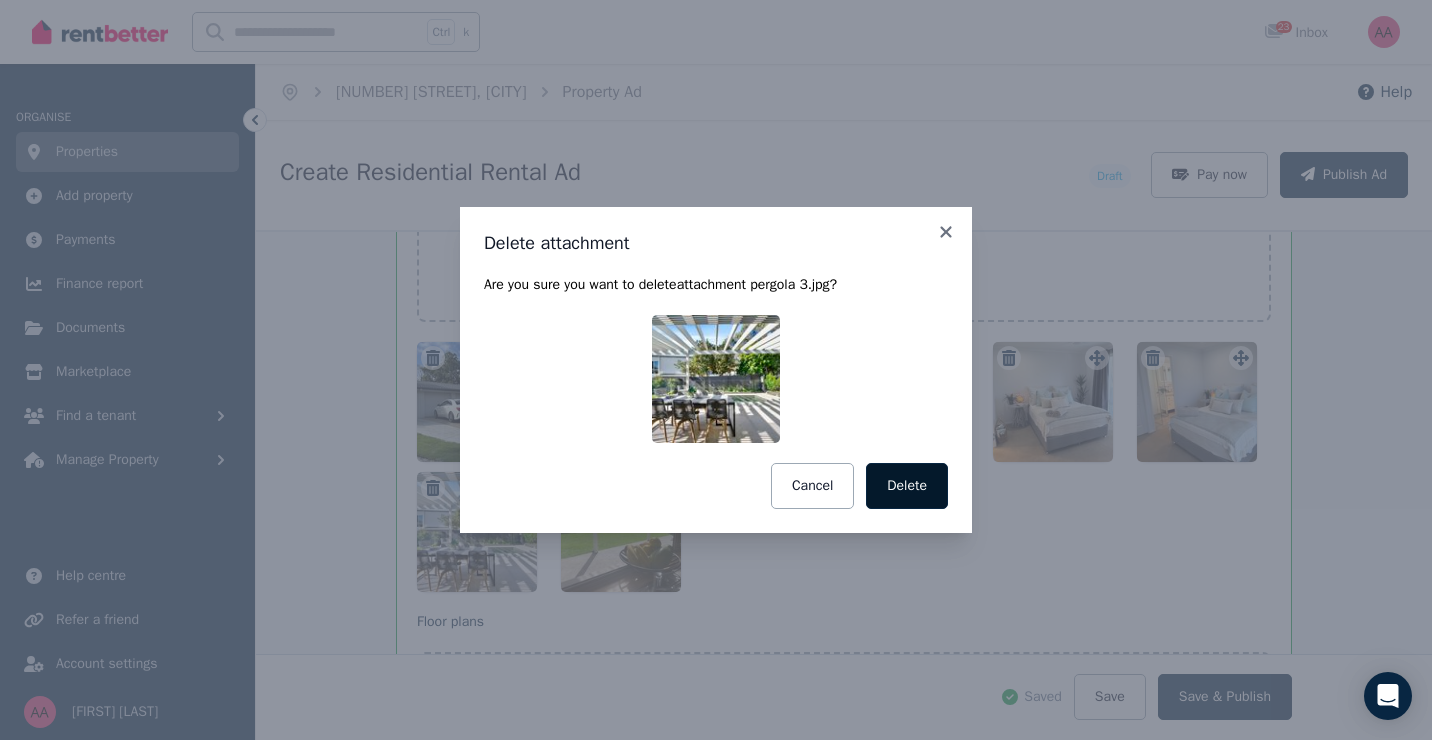 click on "Delete" at bounding box center [907, 486] 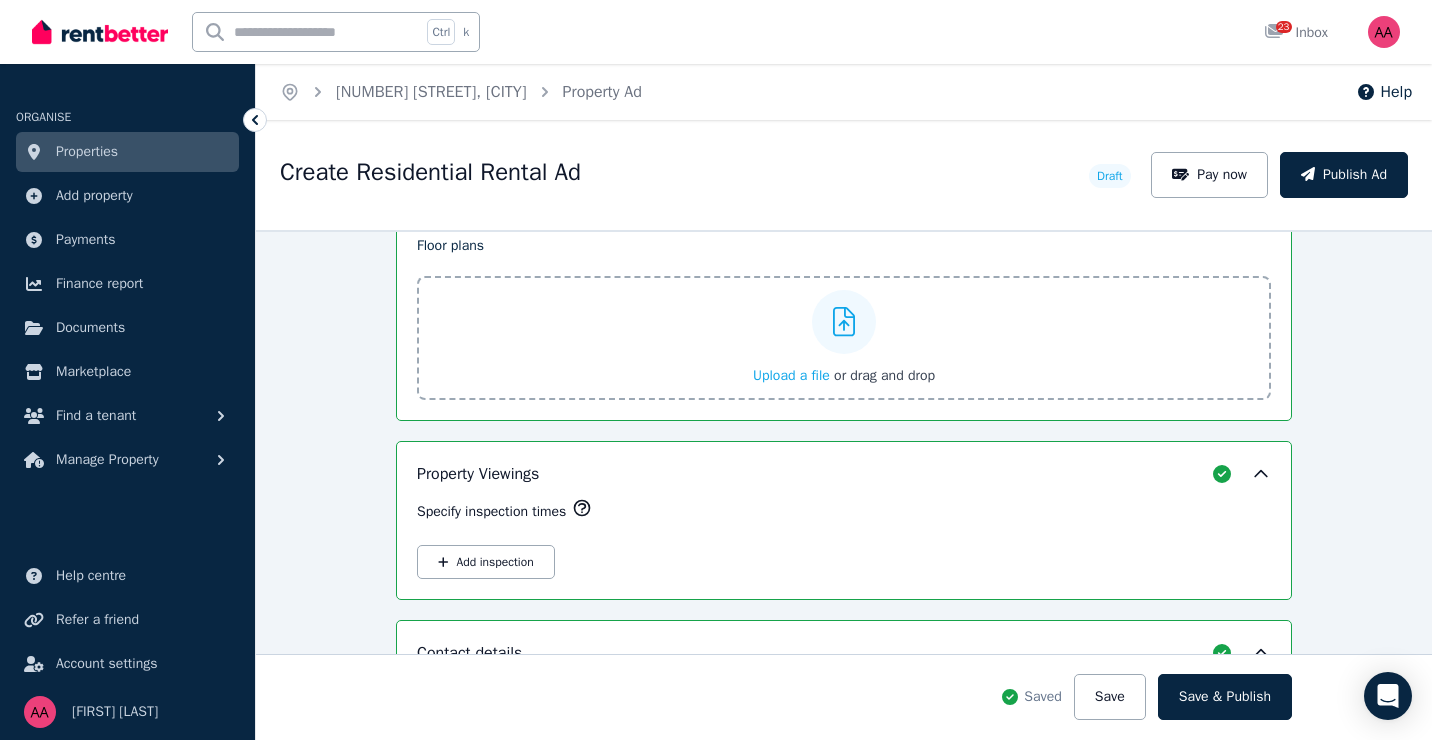 scroll, scrollTop: 3160, scrollLeft: 0, axis: vertical 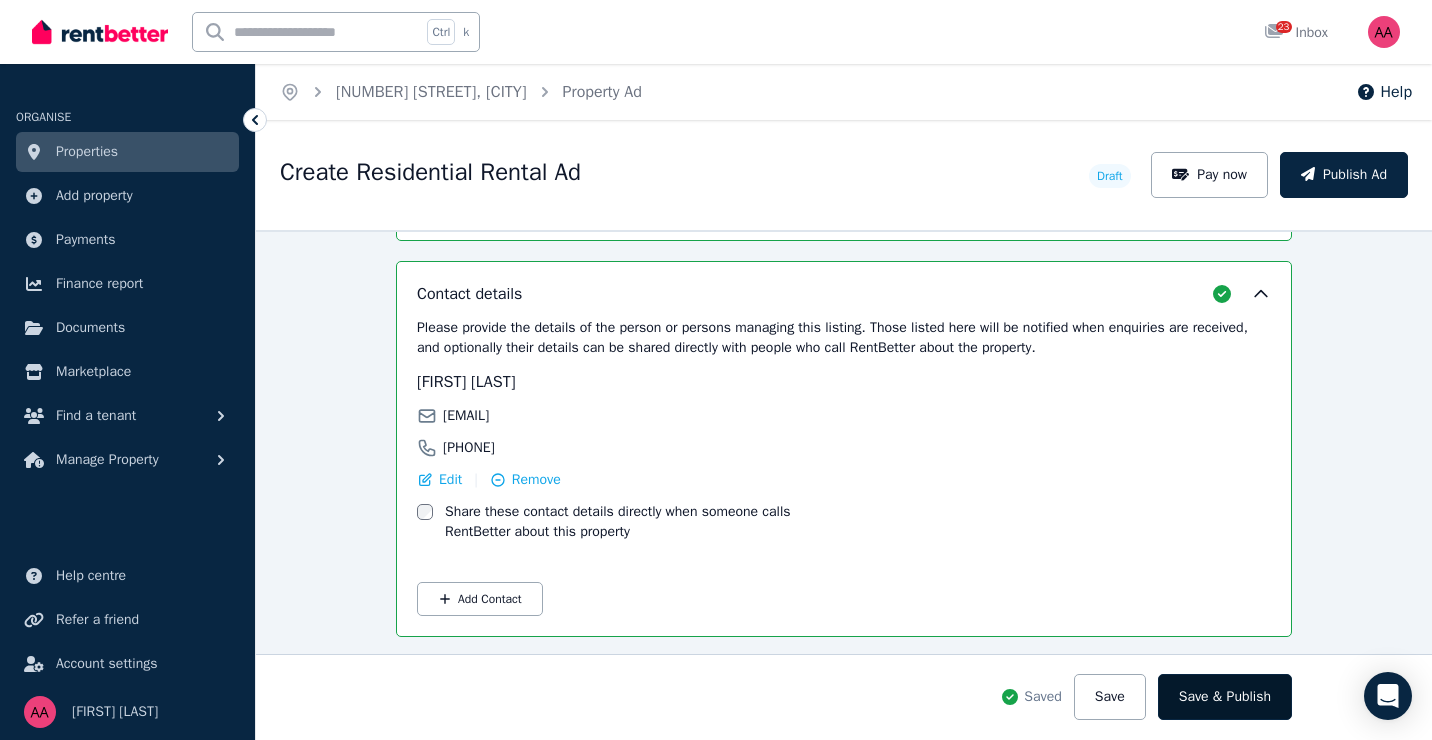 click on "Save & Publish" at bounding box center [1225, 697] 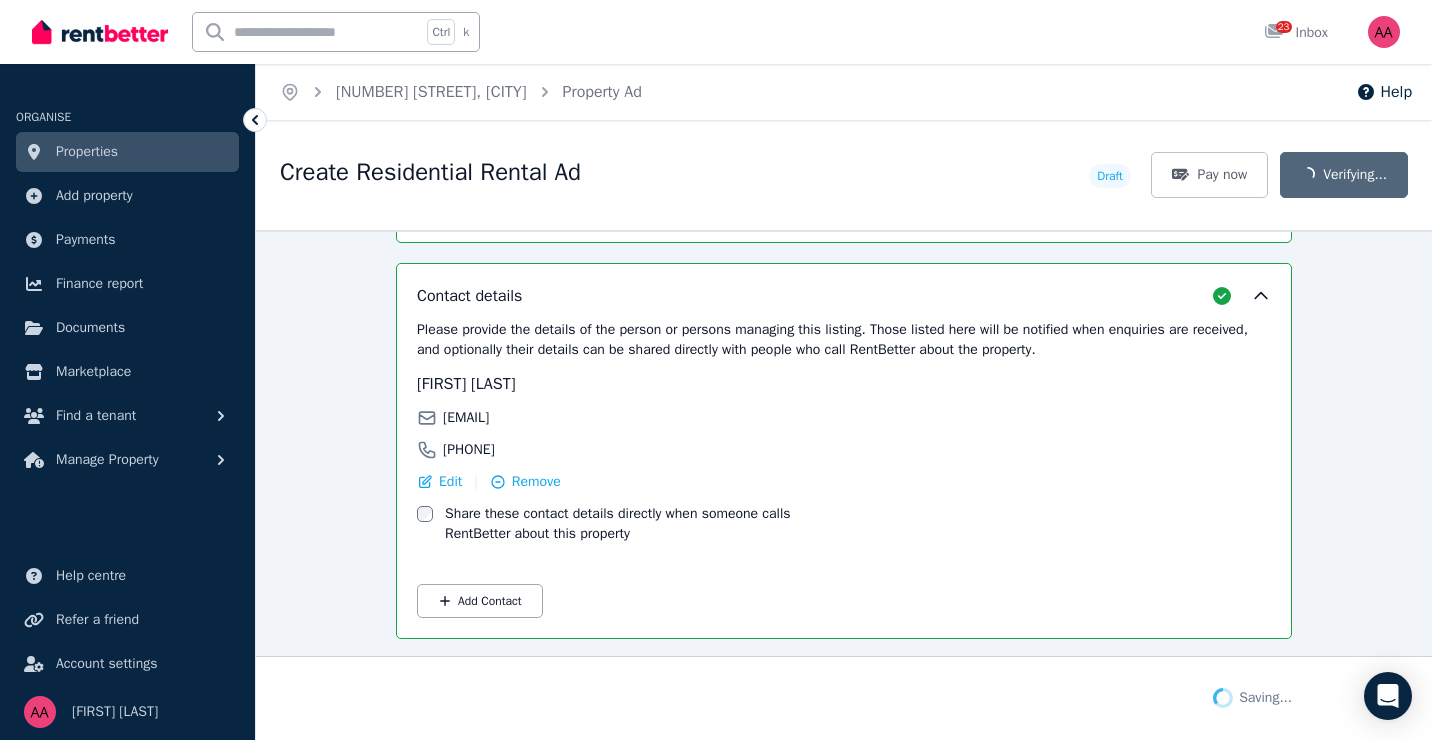 scroll, scrollTop: 3415, scrollLeft: 0, axis: vertical 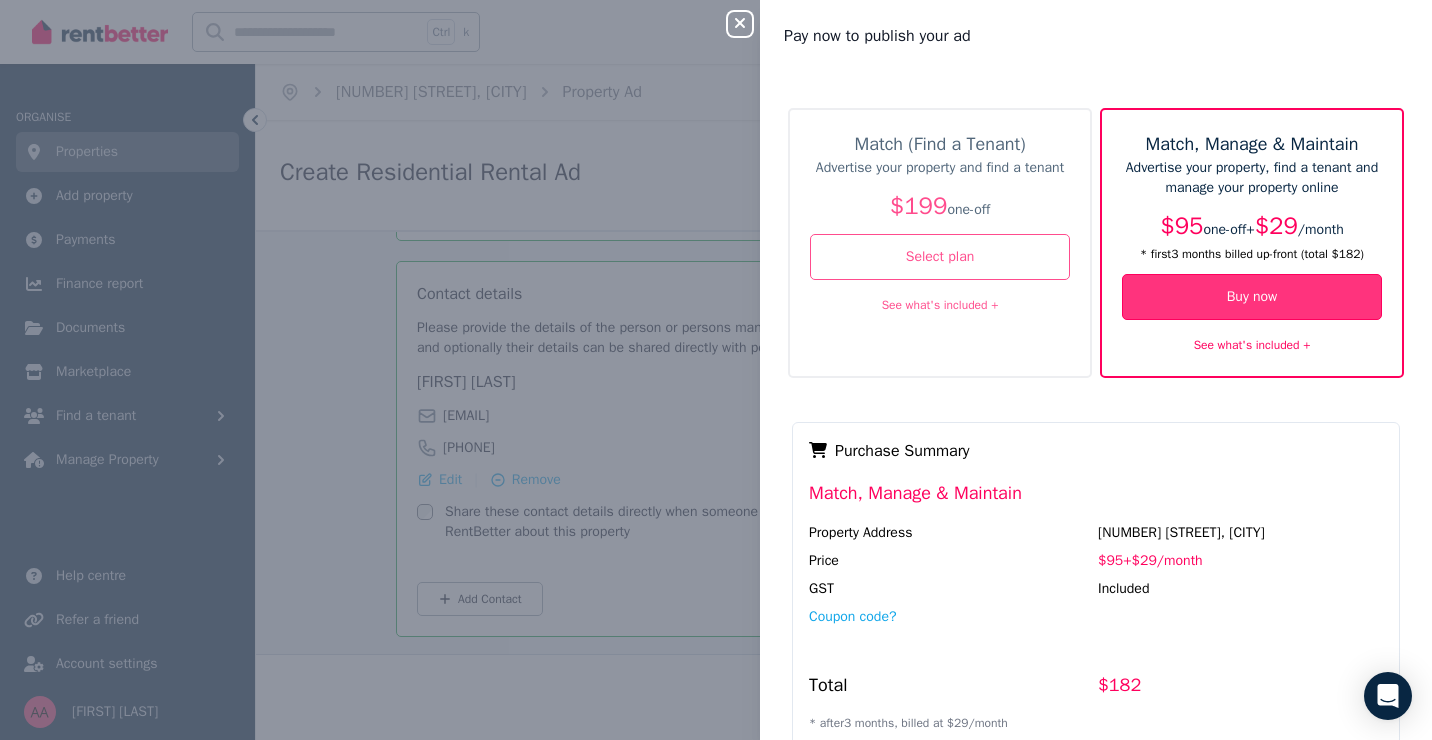 click on "Buy now" at bounding box center [1252, 297] 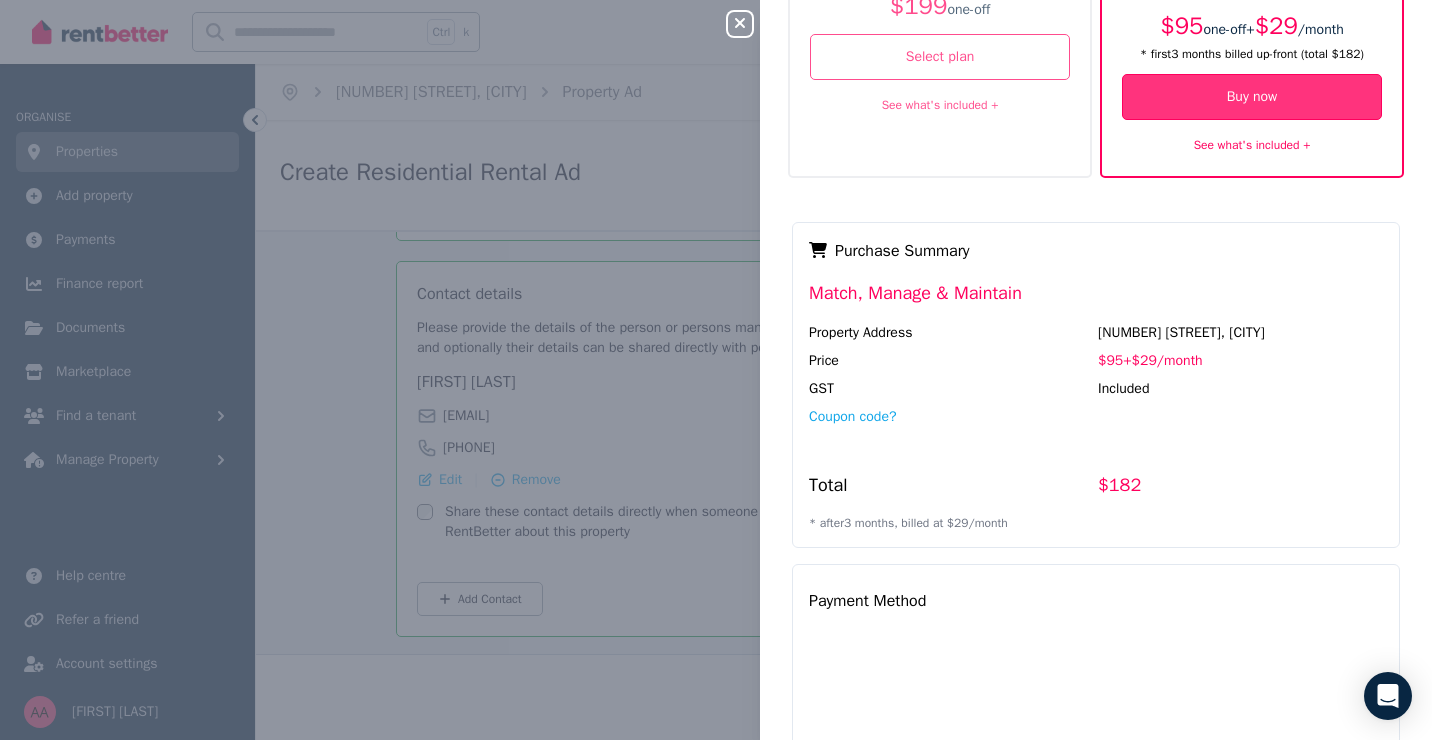 scroll, scrollTop: 366, scrollLeft: 0, axis: vertical 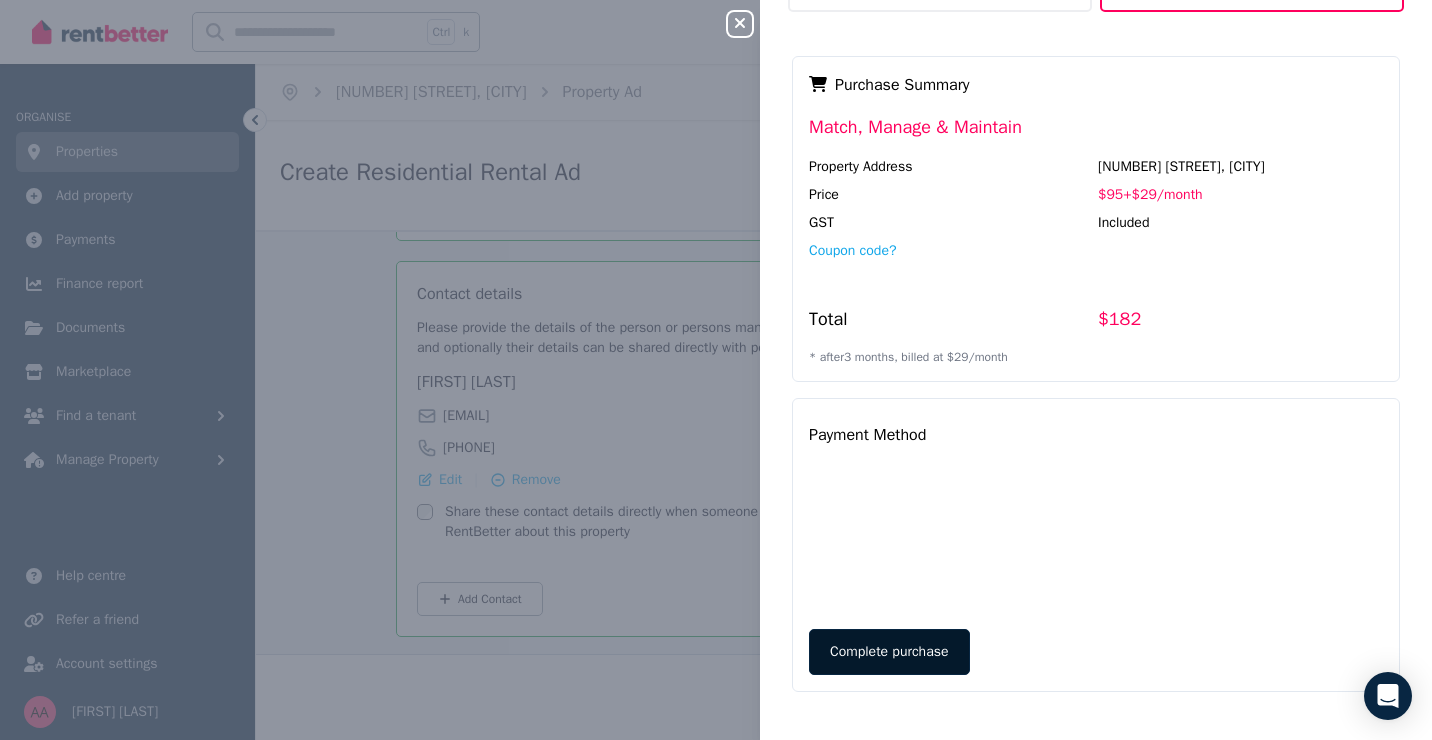 click on "Complete purchase" at bounding box center (889, 652) 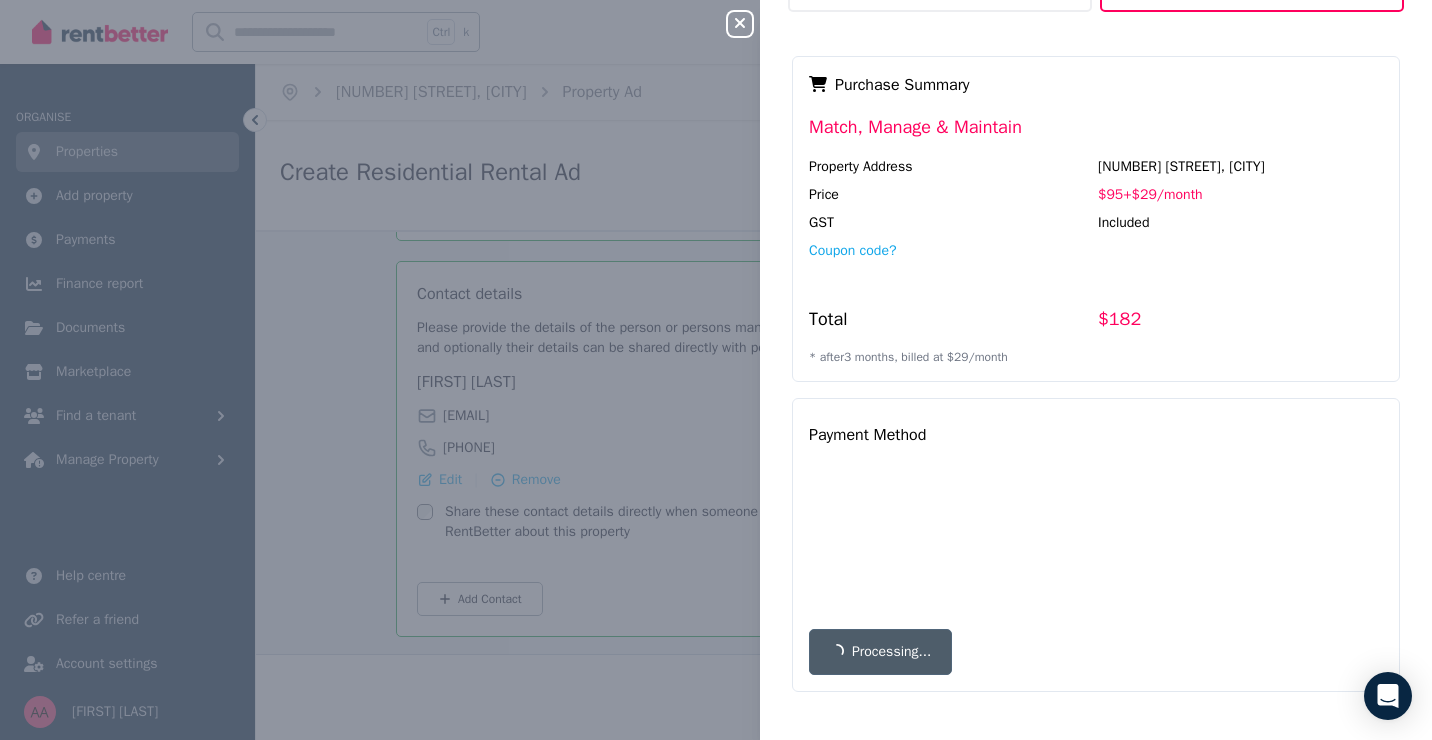 scroll, scrollTop: 0, scrollLeft: 0, axis: both 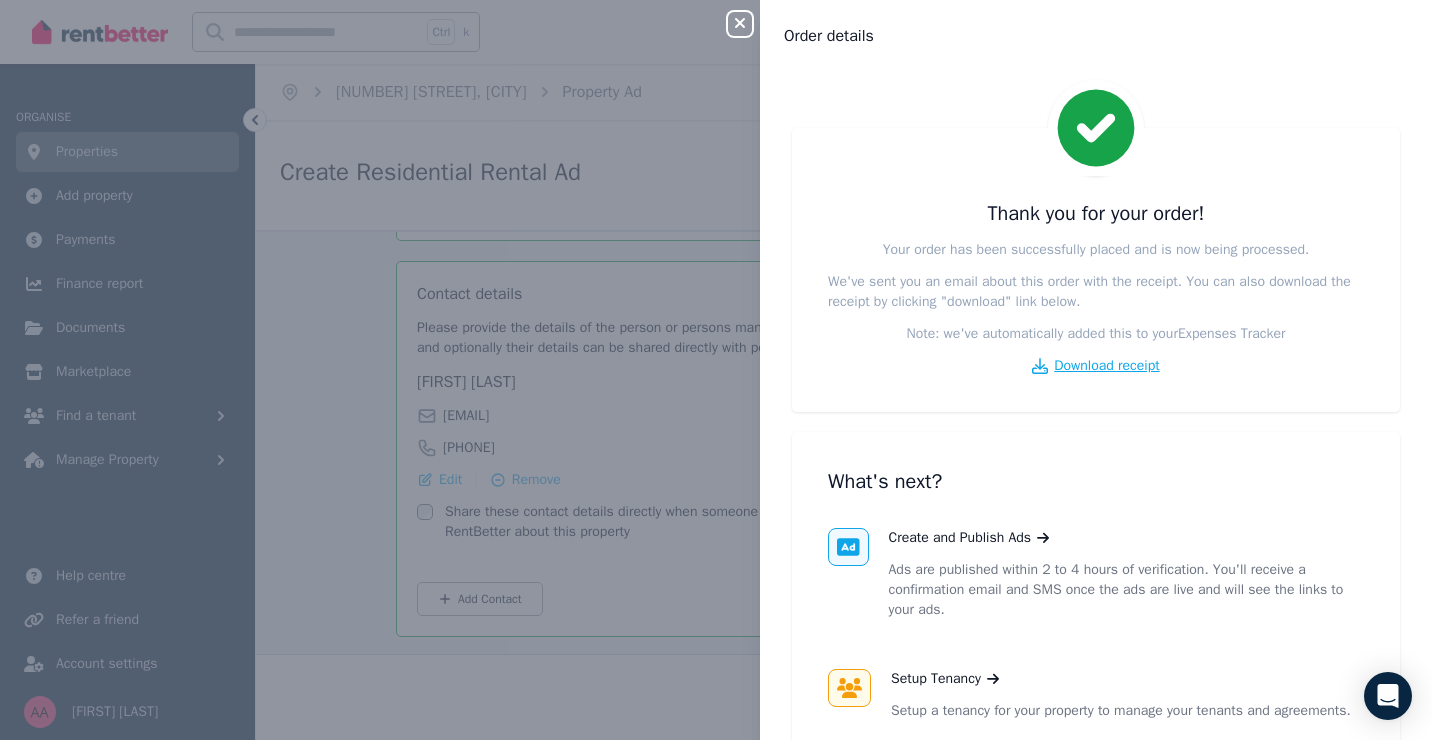 click on "Download receipt" at bounding box center [1106, 366] 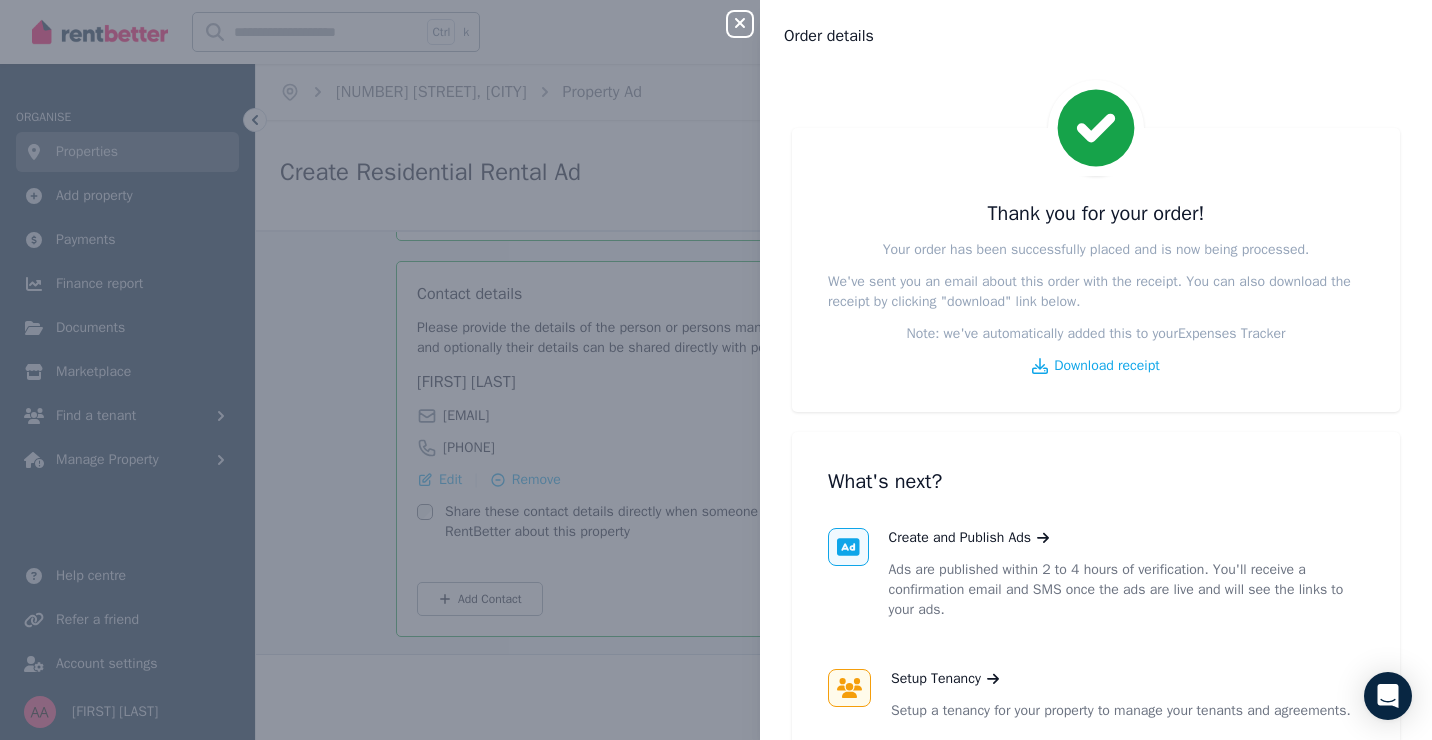 click on "Close panel Order details Thank you for your order! Your order has been successfully placed and is now being processed. We've sent you an email about this order with the receipt. You can also download the receipt by clicking "download" link below. Note: we've automatically added this to your  Expenses   Tracker Download receipt What's next? Create and Publish Ads Ads are published within 2 to 4 hours of verification. You'll receive a confirmation email and SMS once the ads are live and will see the links to your ads. Setup Tenancy Setup a tenancy for your property to manage your tenants and agreements. Return to Property View the details of your Property and access all features of RentBetter." at bounding box center [716, 370] 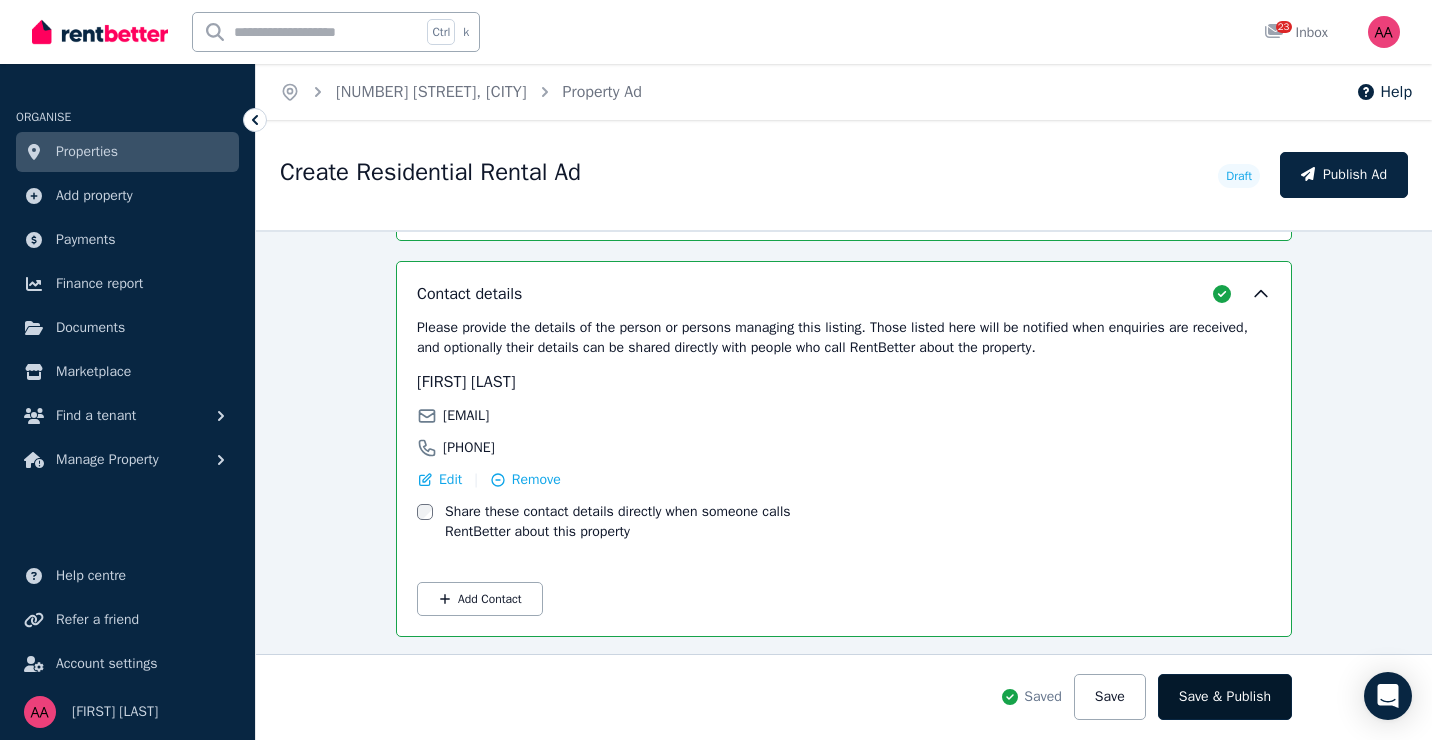 click on "Save & Publish" at bounding box center (1225, 697) 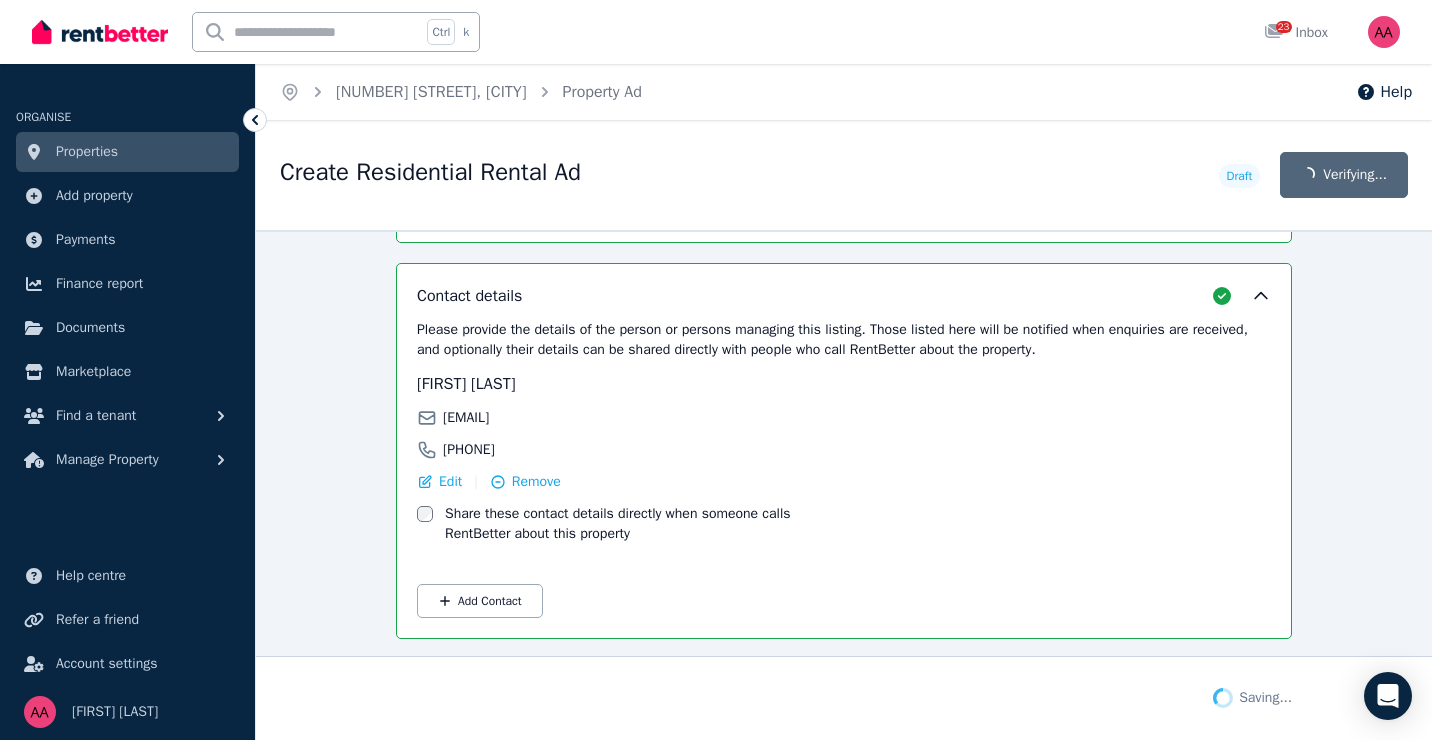 scroll, scrollTop: 3415, scrollLeft: 0, axis: vertical 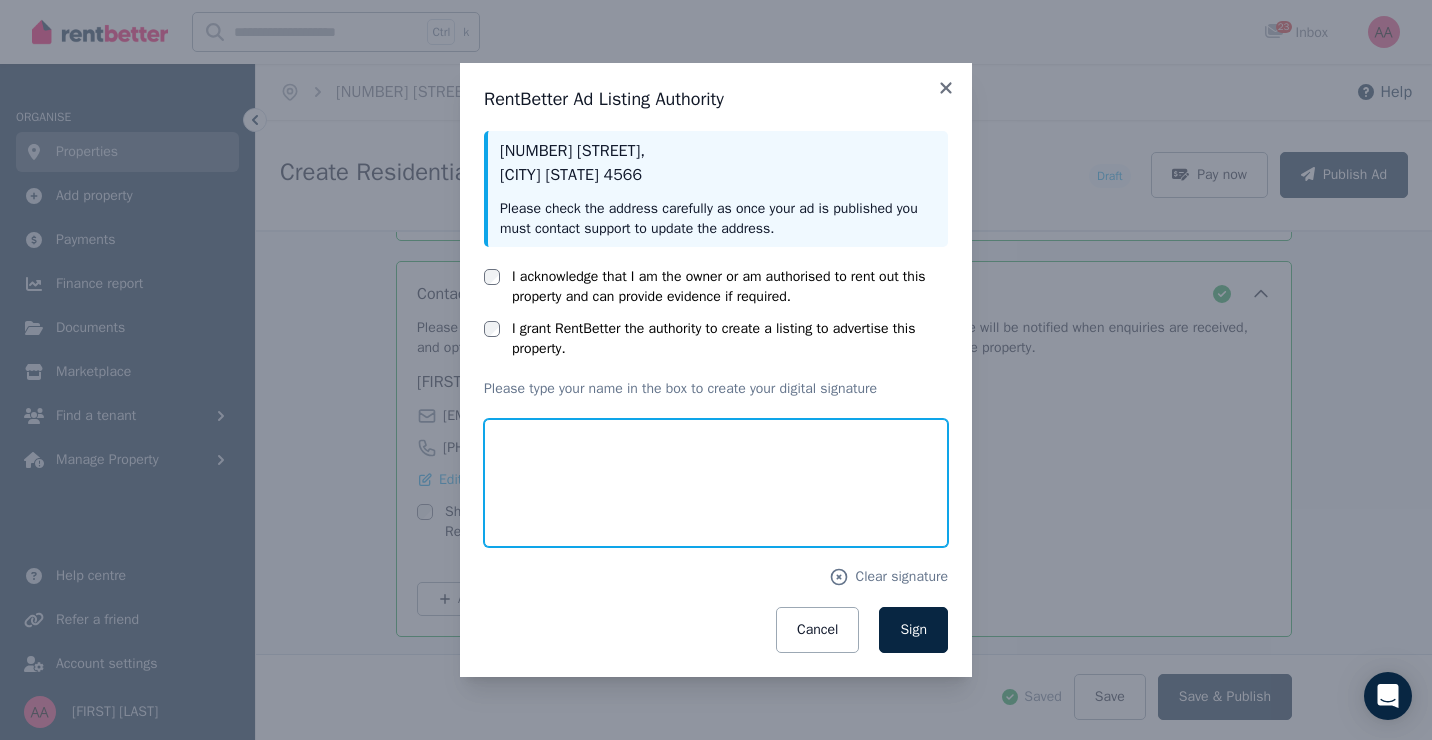 click at bounding box center [716, 483] 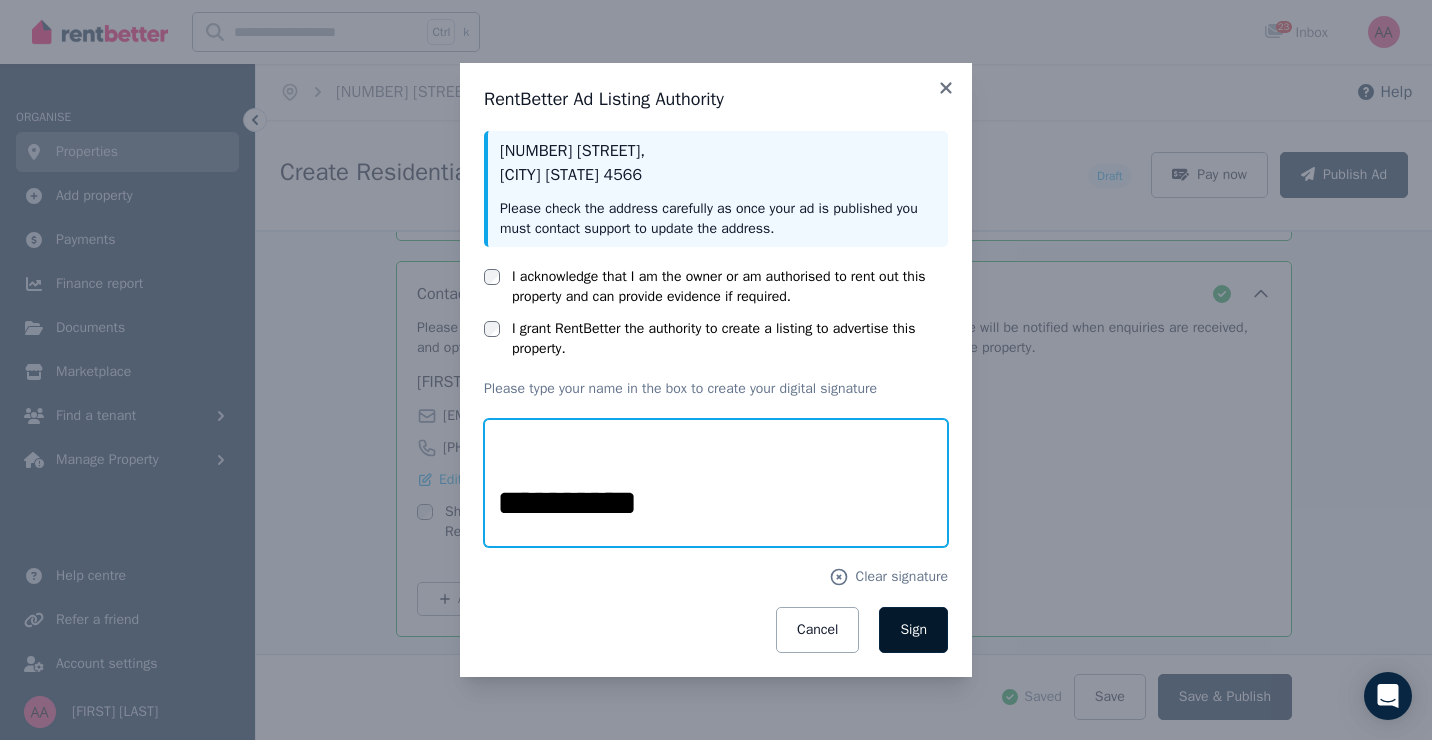 type on "**********" 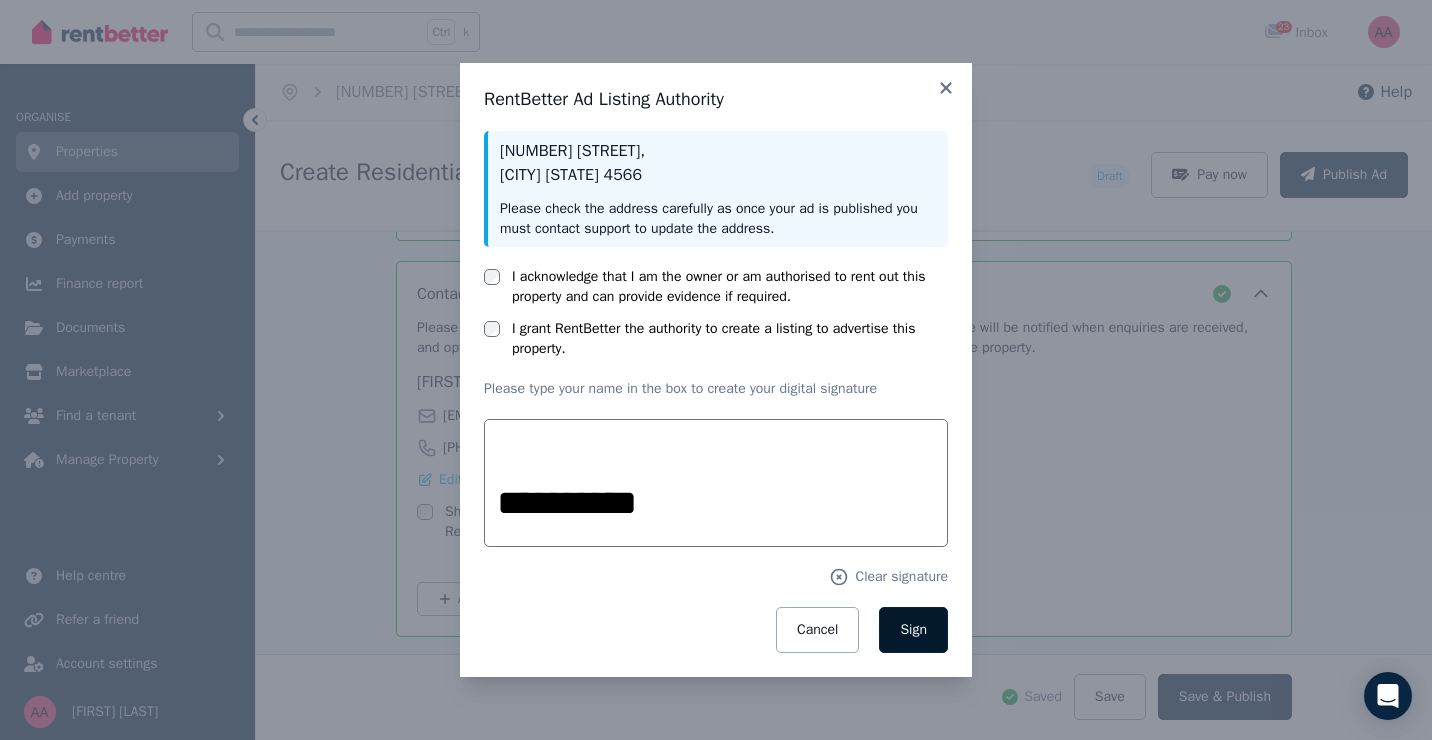 click on "Sign" at bounding box center (913, 629) 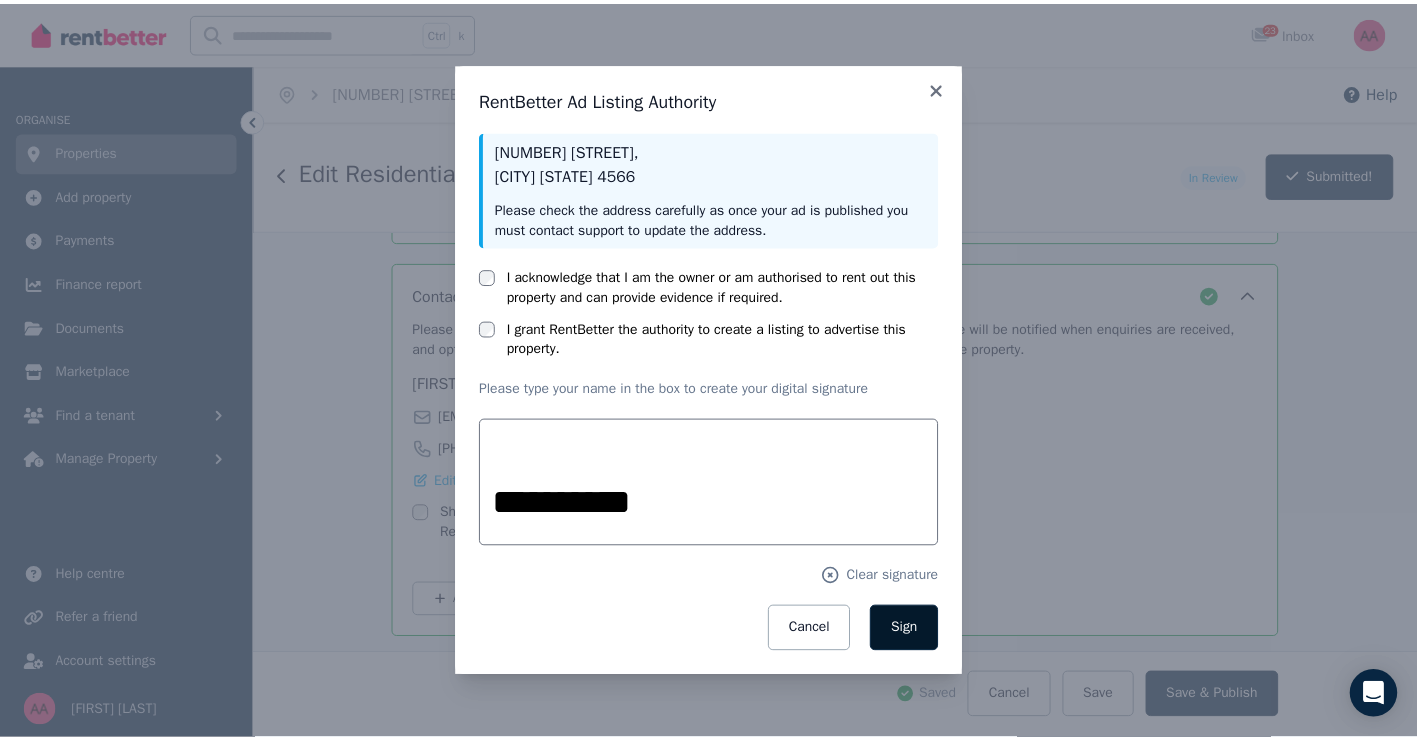 scroll, scrollTop: 3415, scrollLeft: 0, axis: vertical 